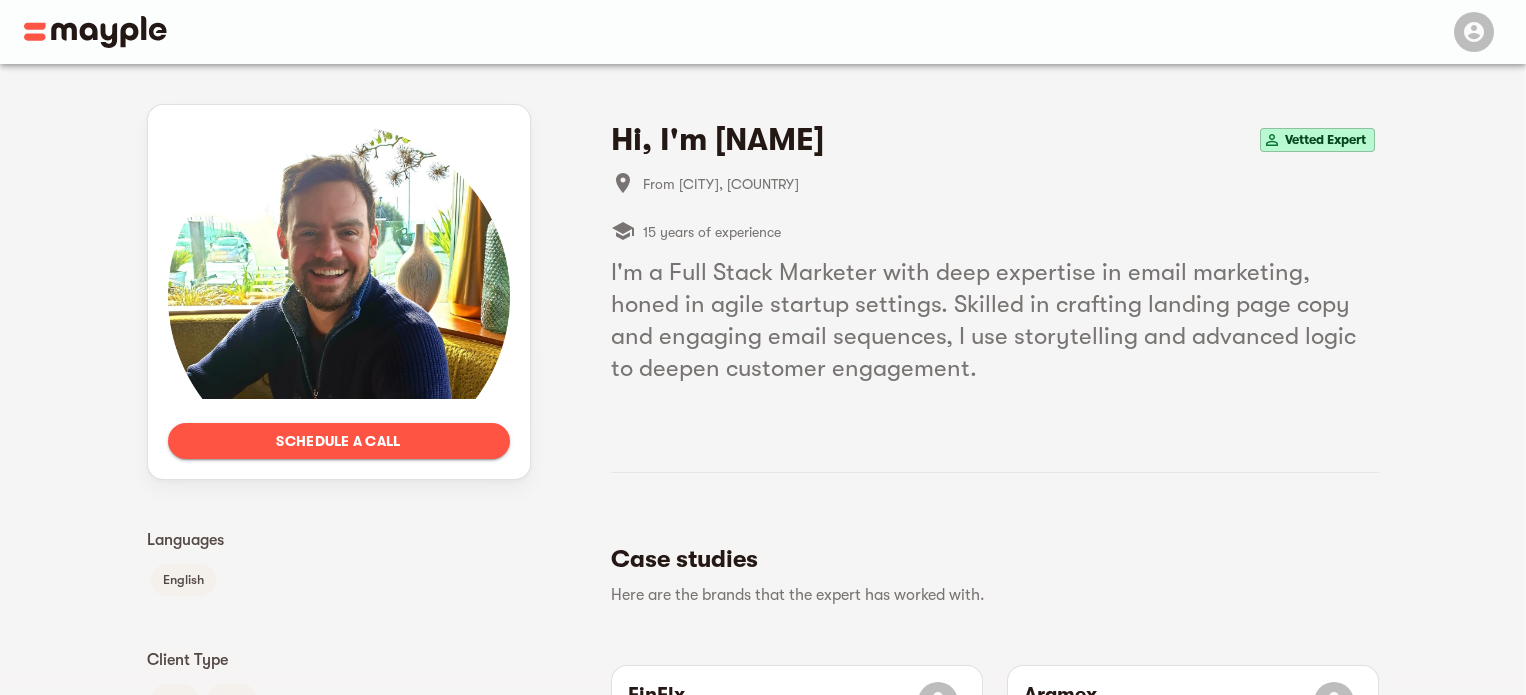 scroll, scrollTop: 0, scrollLeft: 0, axis: both 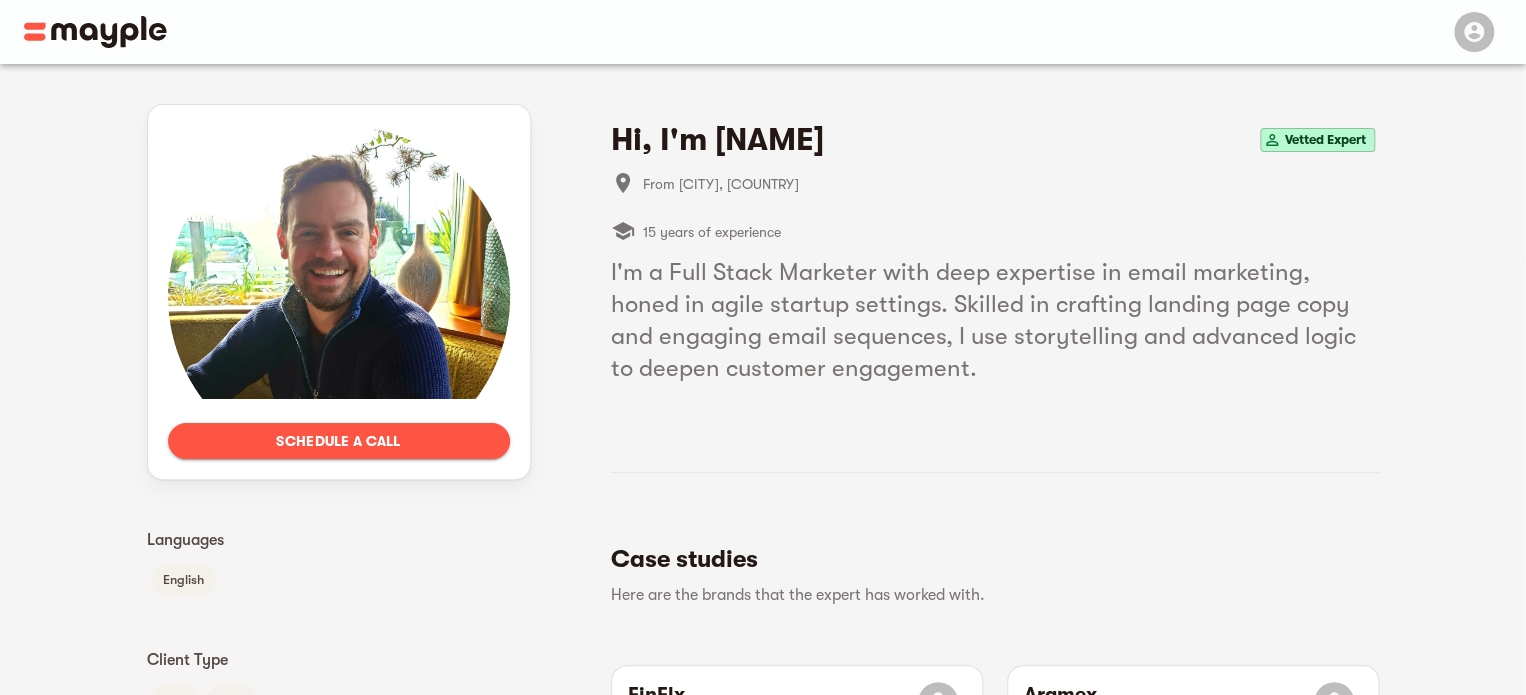 click on "I'm a Full Stack Marketer with deep expertise in email marketing, honed in agile startup settings. Skilled in crafting landing page copy and engaging email sequences, I use storytelling and advanced logic to deepen customer engagement." at bounding box center (995, 320) 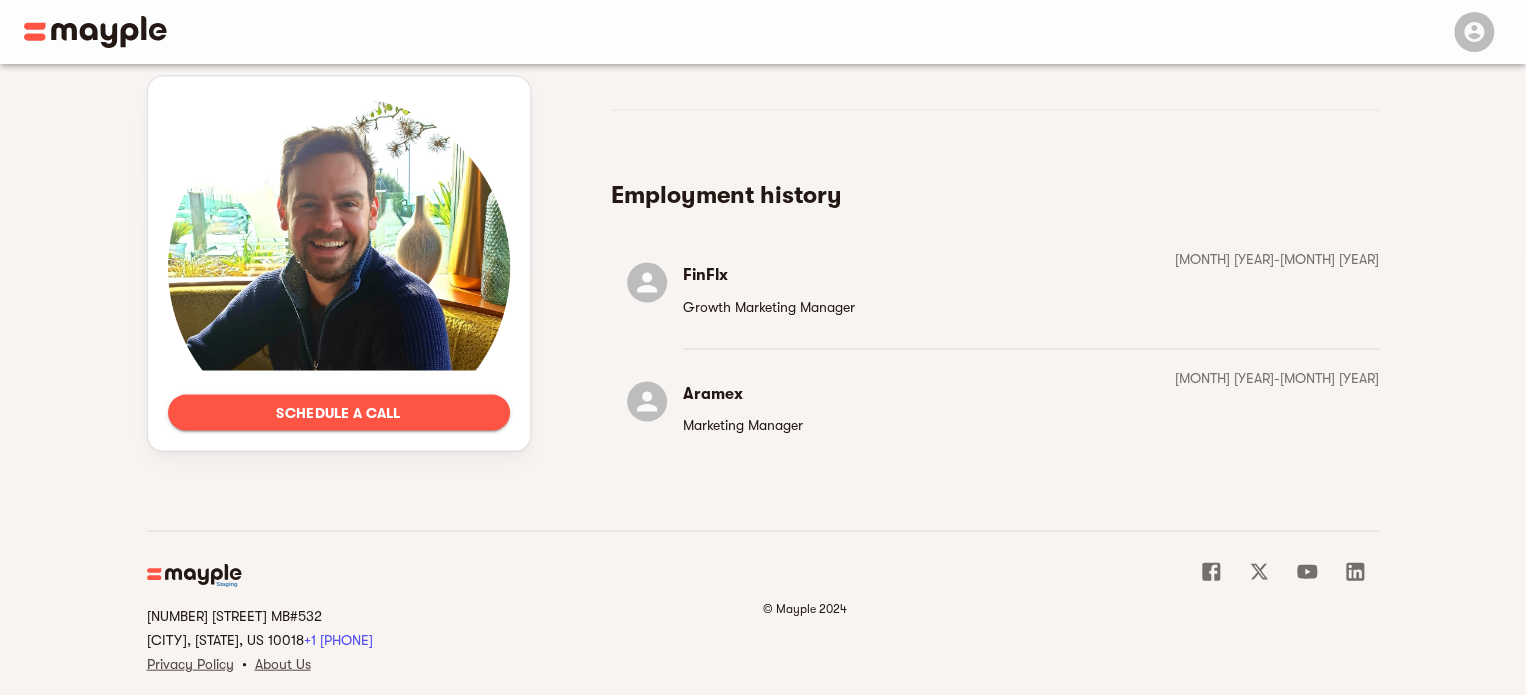 scroll, scrollTop: 1897, scrollLeft: 0, axis: vertical 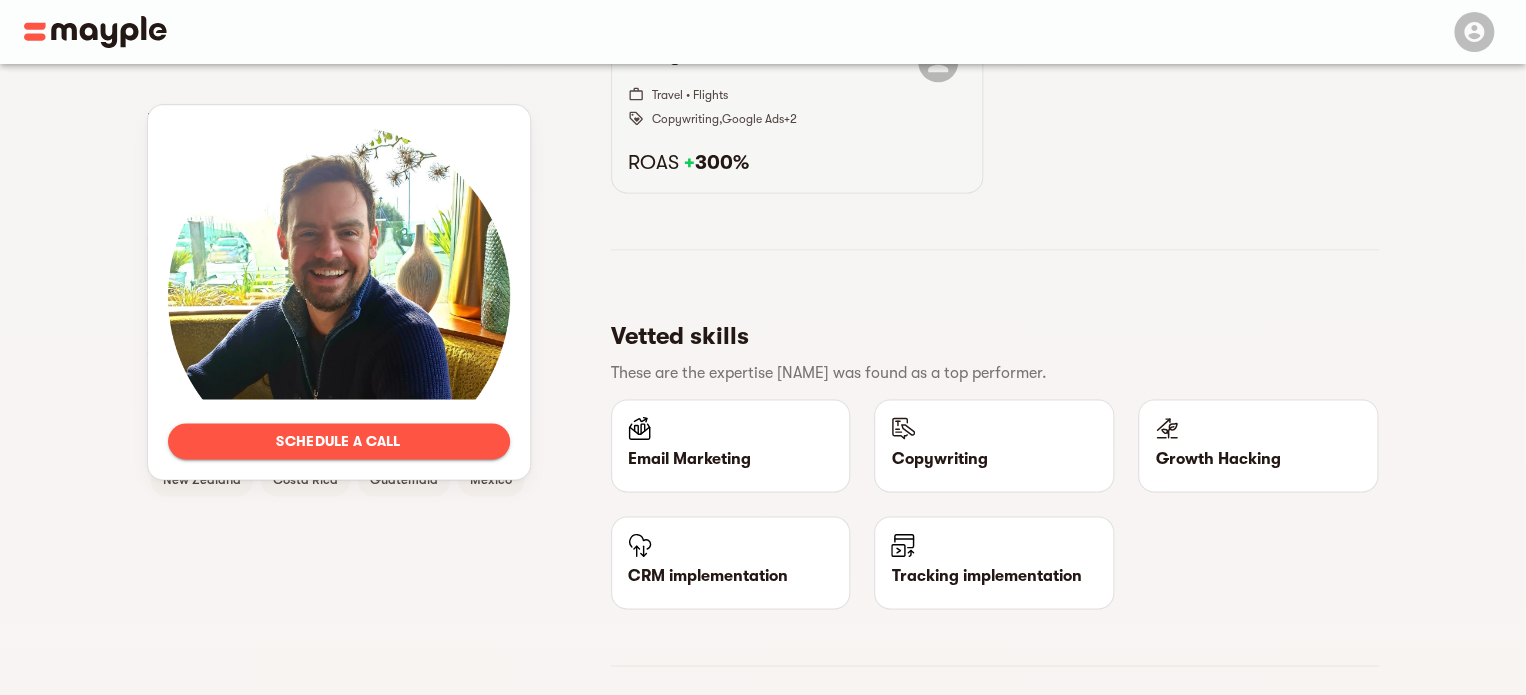 drag, startPoint x: 866, startPoint y: 451, endPoint x: 849, endPoint y: 233, distance: 218.66183 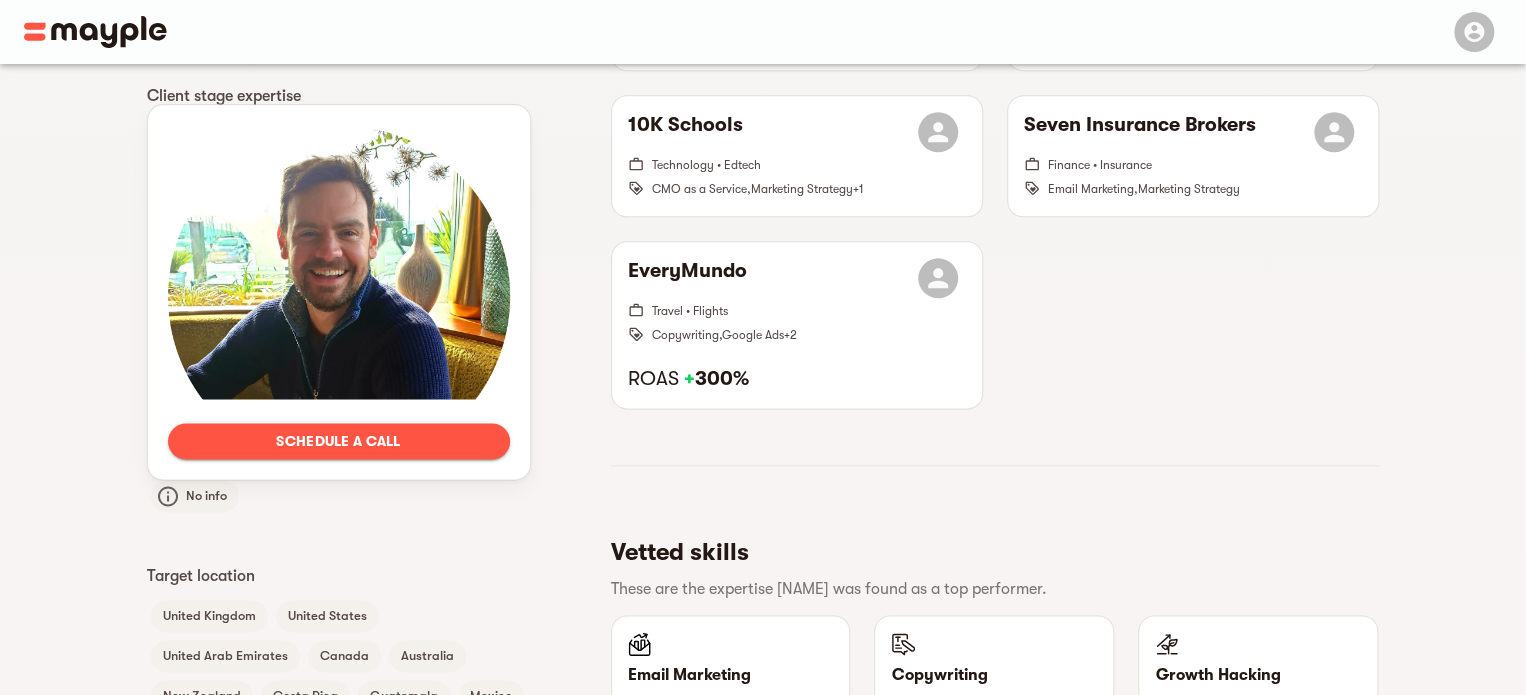 drag, startPoint x: 849, startPoint y: 233, endPoint x: 865, endPoint y: 144, distance: 90.426765 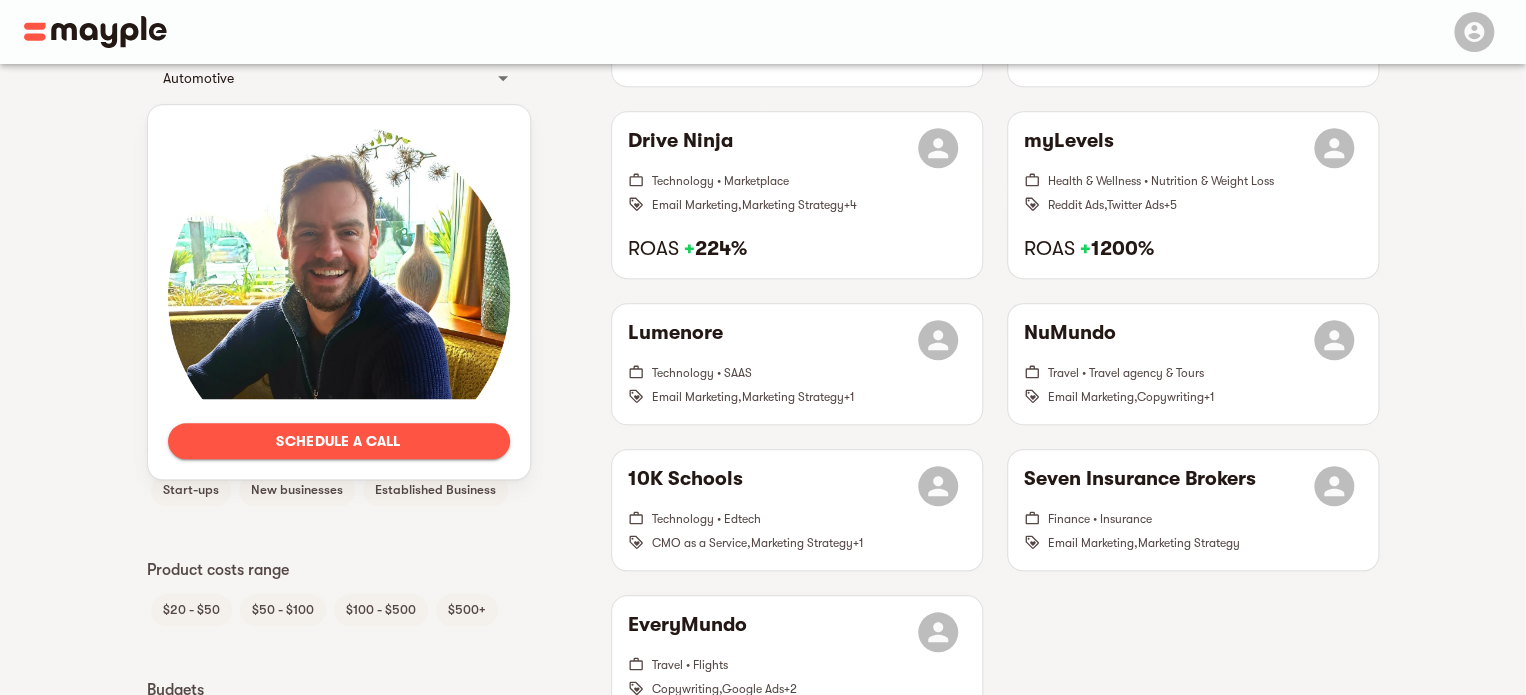 scroll, scrollTop: 0, scrollLeft: 0, axis: both 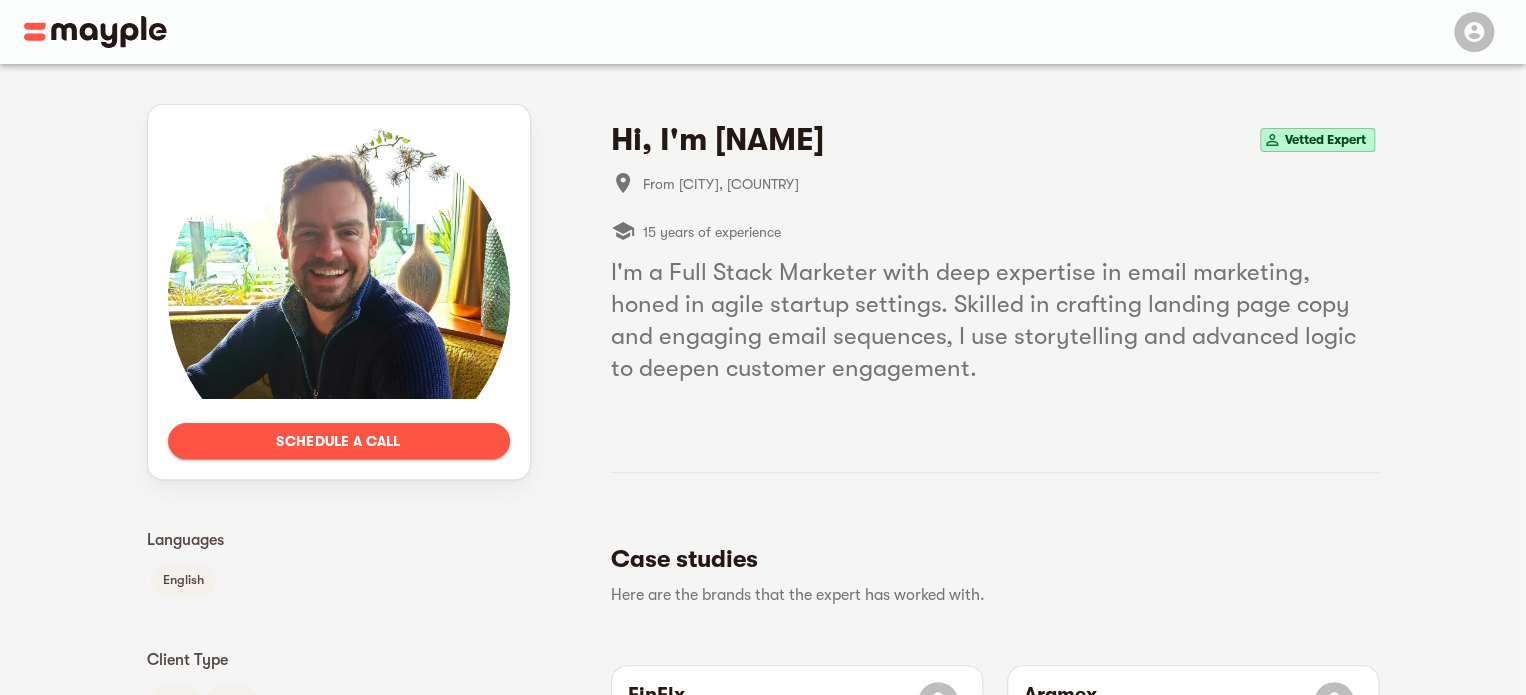 click on "I'm a Full Stack Marketer with deep expertise in email marketing, honed in agile startup settings. Skilled in crafting landing page copy and engaging email sequences, I use storytelling and advanced logic to deepen customer engagement." at bounding box center [995, 320] 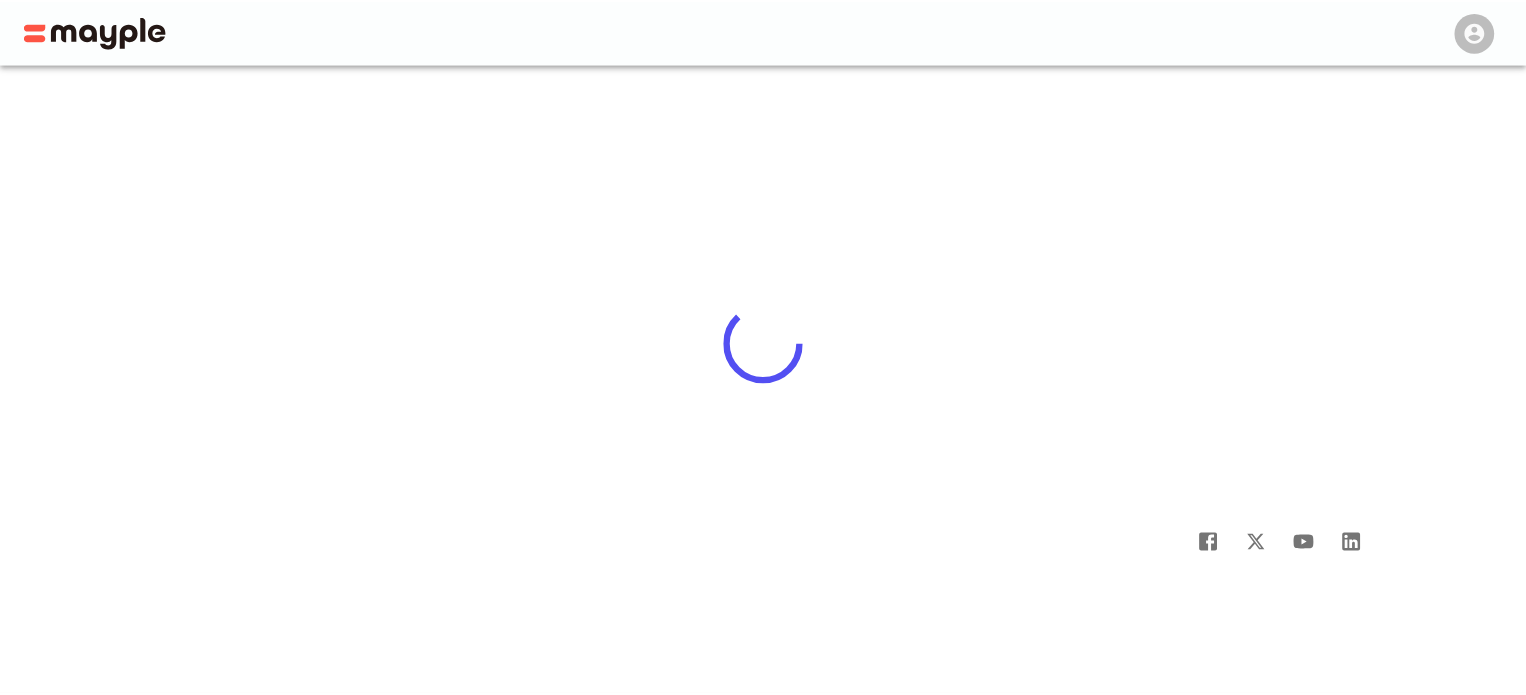 scroll, scrollTop: 0, scrollLeft: 0, axis: both 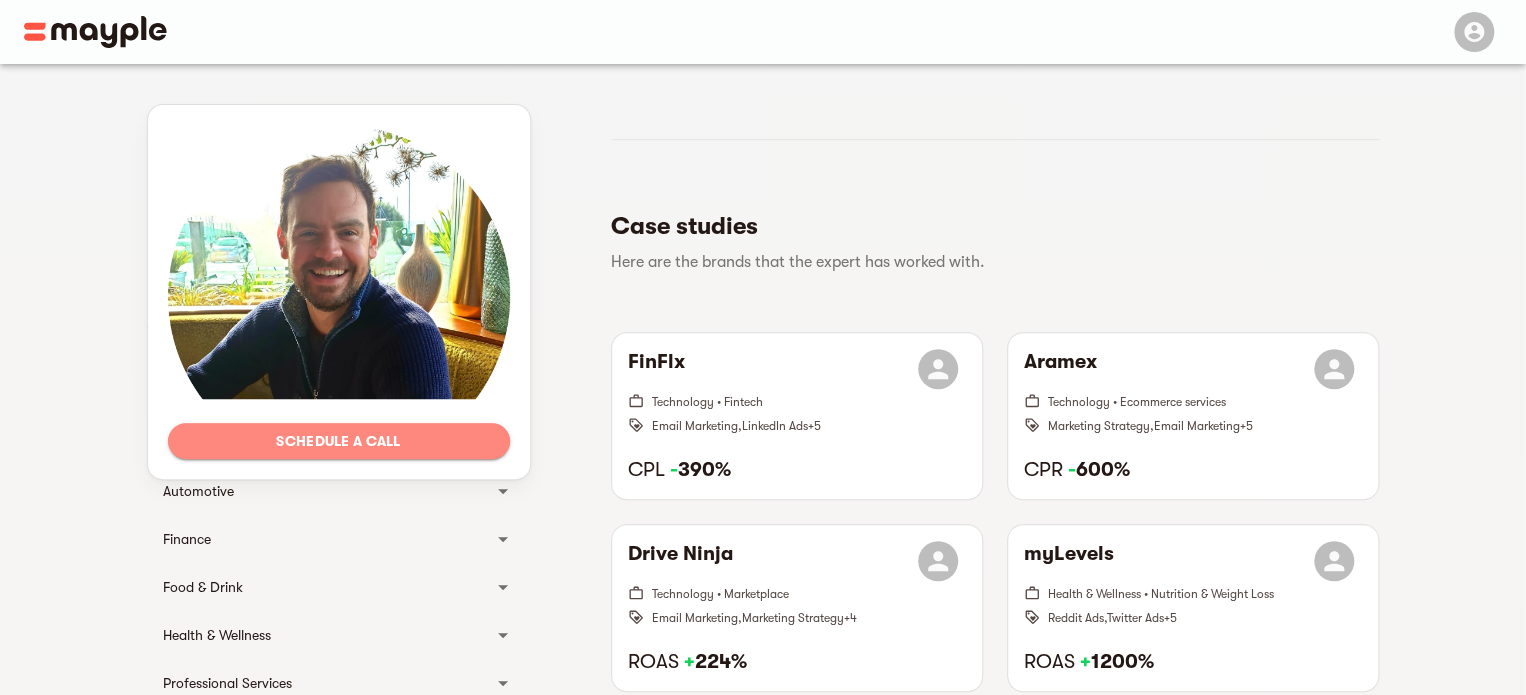 click on "Schedule a call" at bounding box center (339, 441) 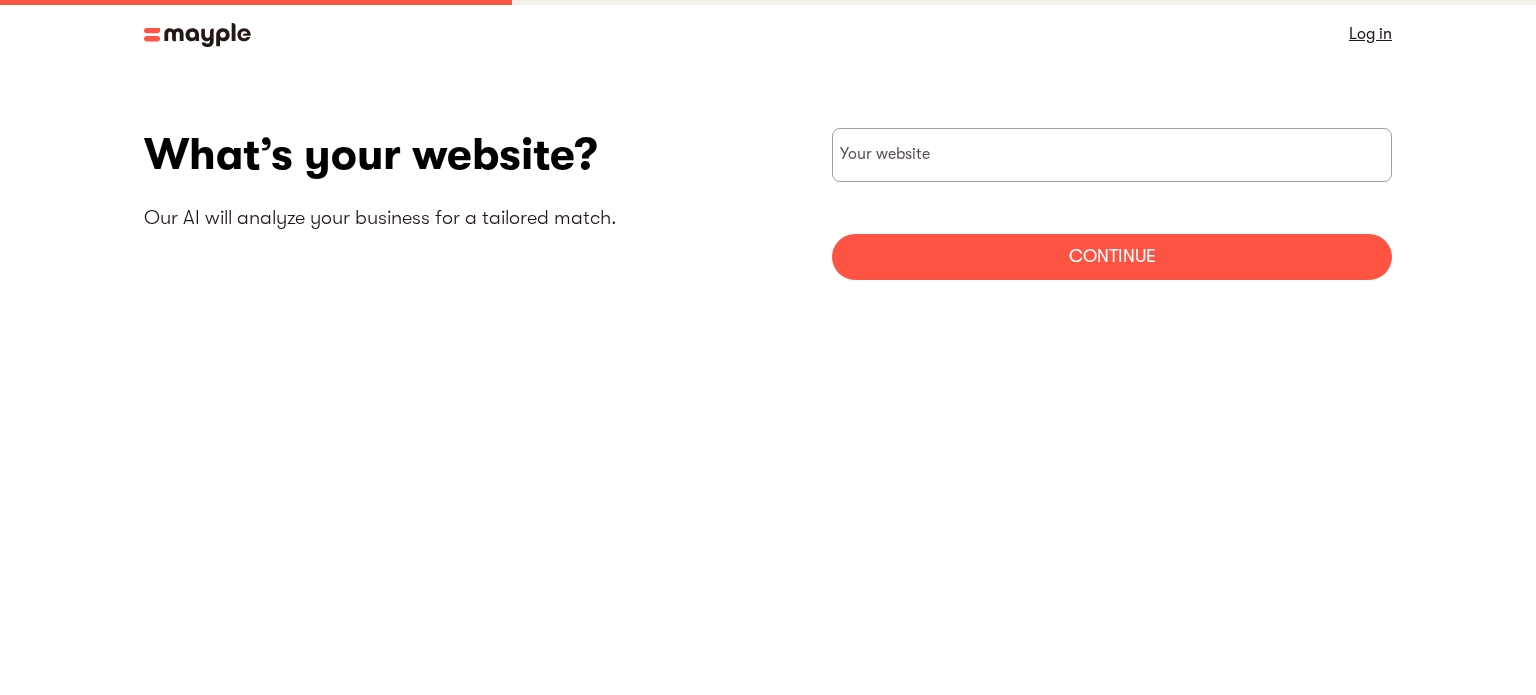 scroll, scrollTop: 0, scrollLeft: 0, axis: both 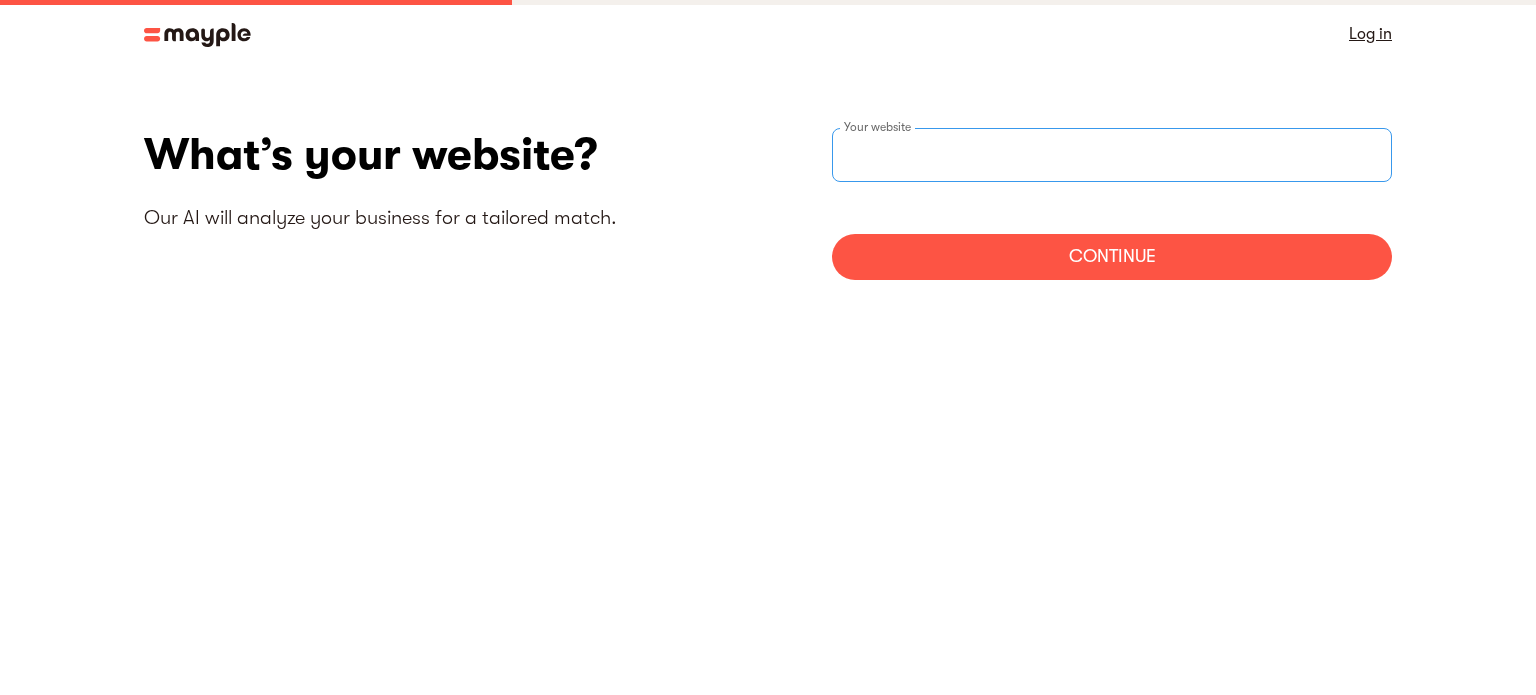 click at bounding box center [1112, 155] 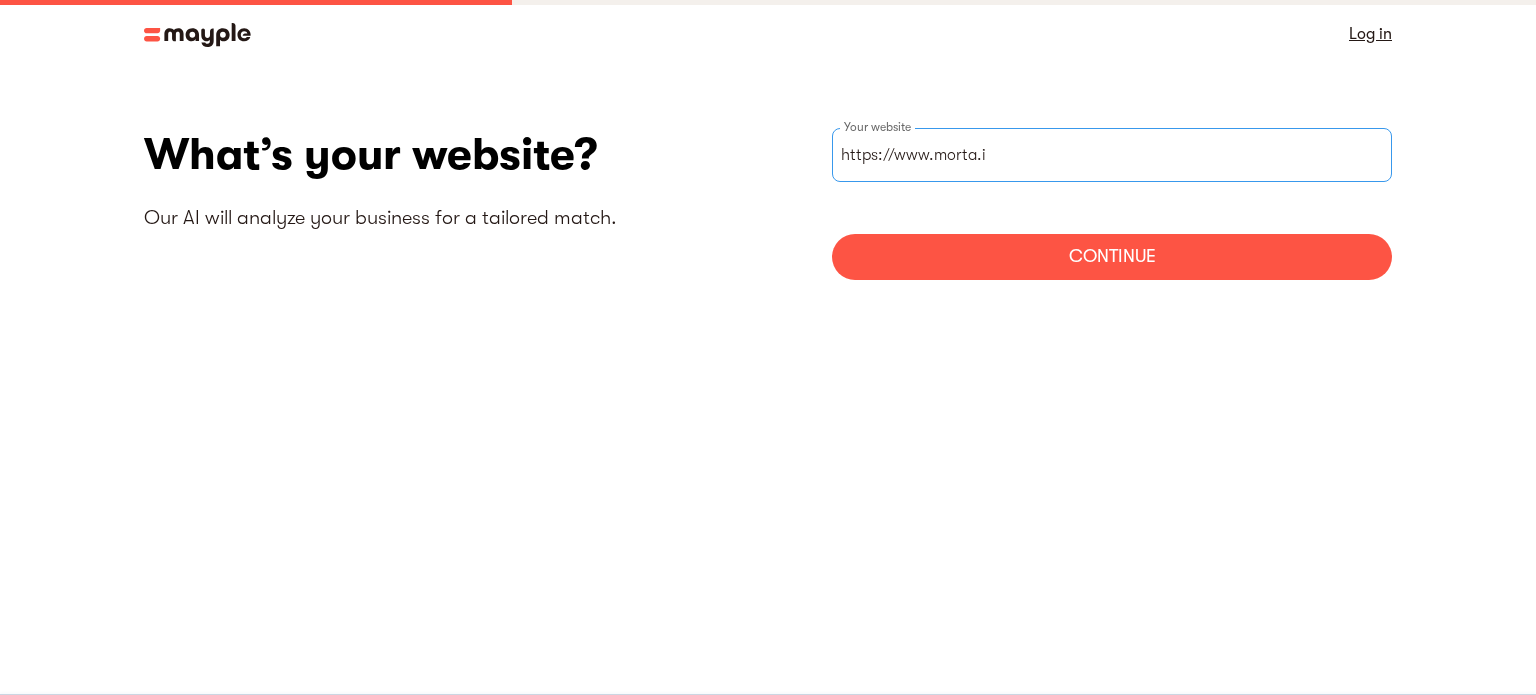 type on "https://www.morta.io" 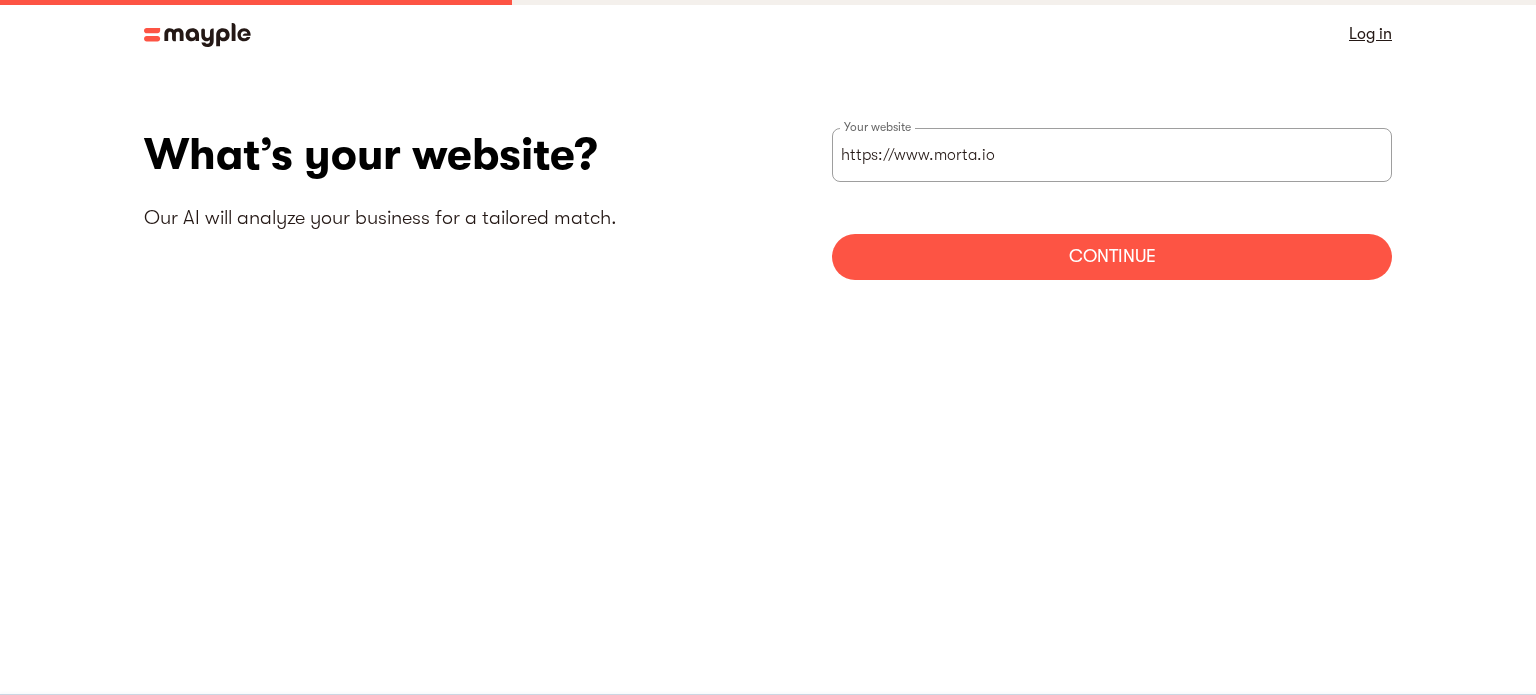 click on "Continue" at bounding box center (1112, 257) 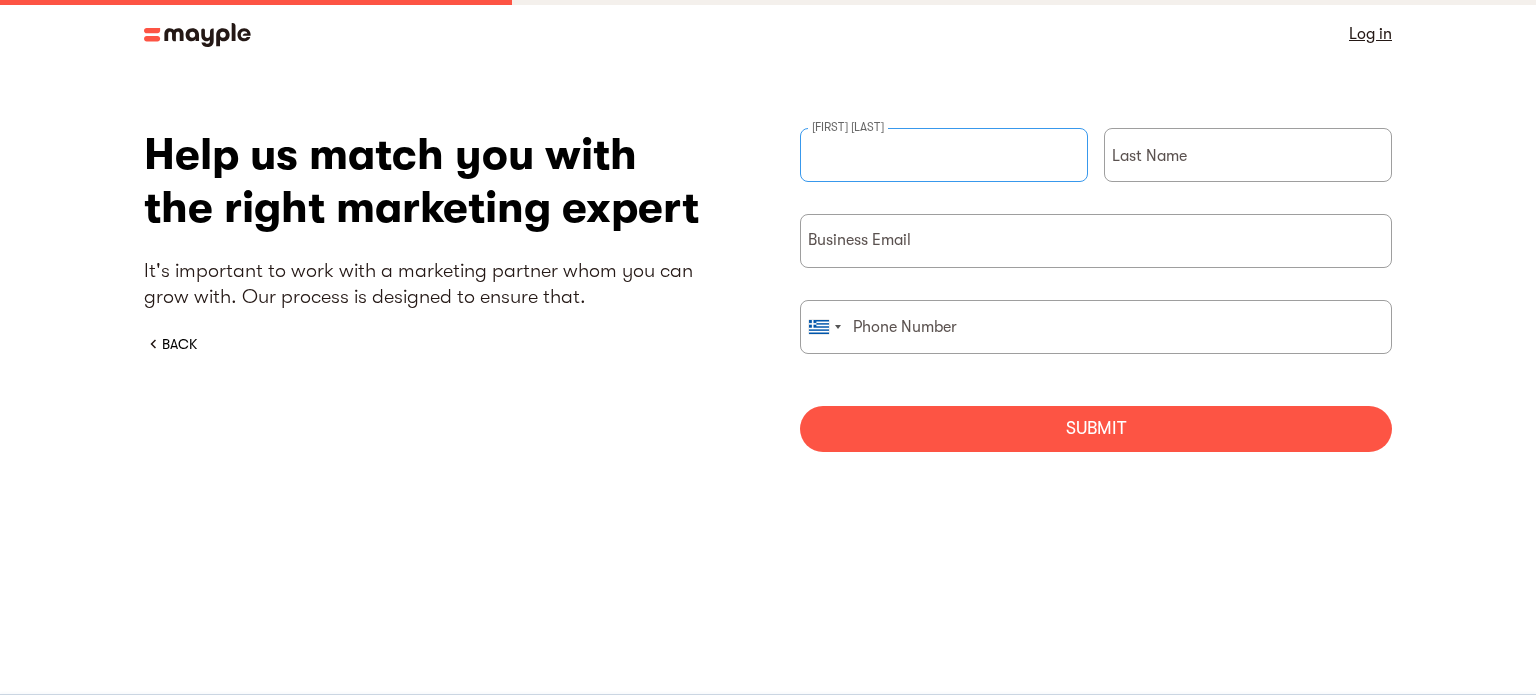 click at bounding box center [944, 155] 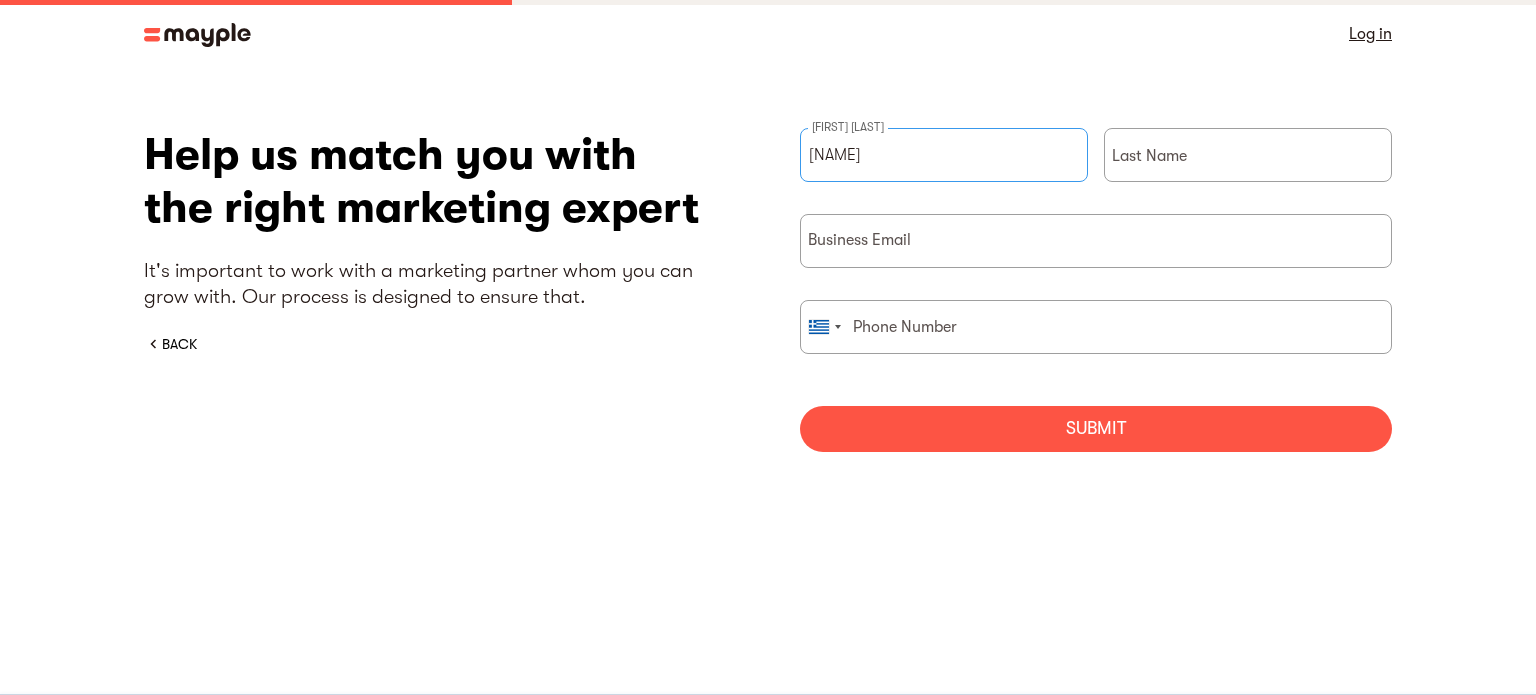 type on "[NAME]" 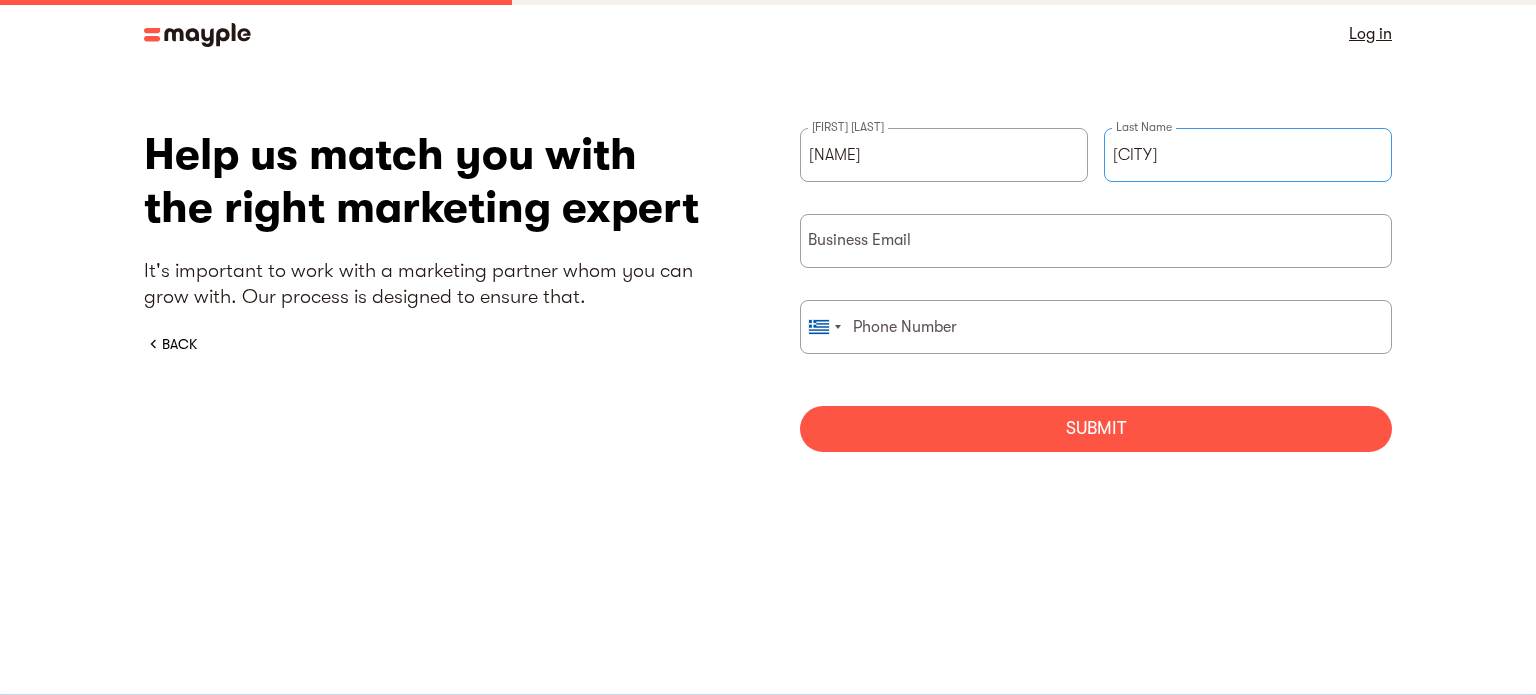 type on "[CITY]" 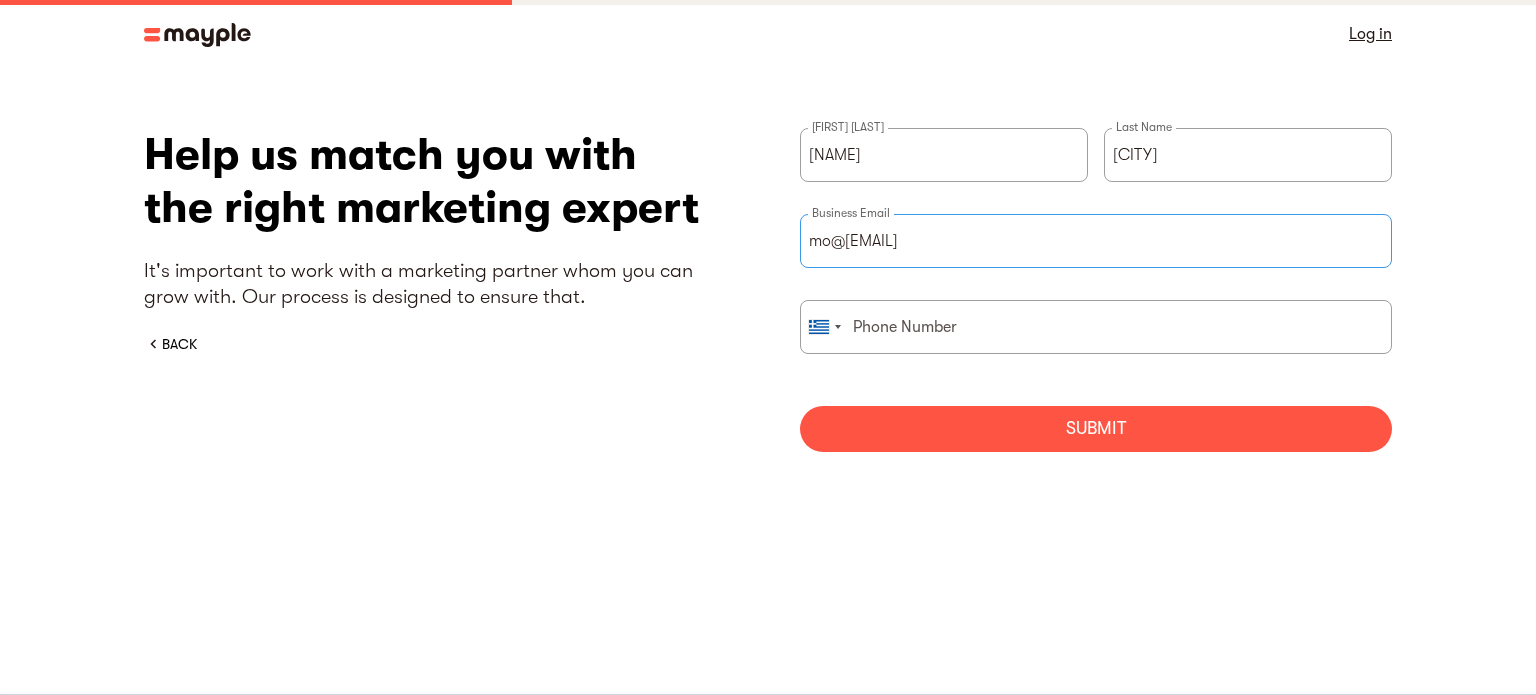type on "mo@[EMAIL]" 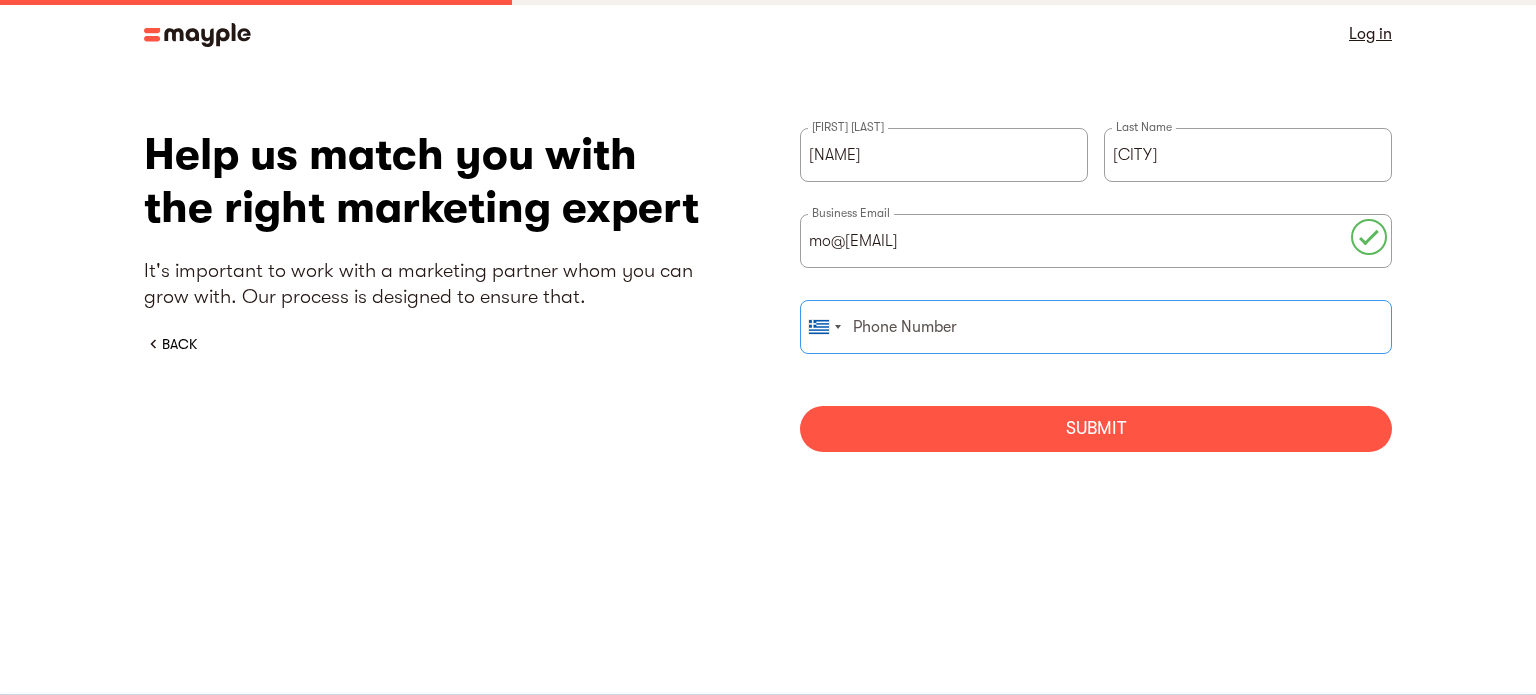 click at bounding box center [1096, 327] 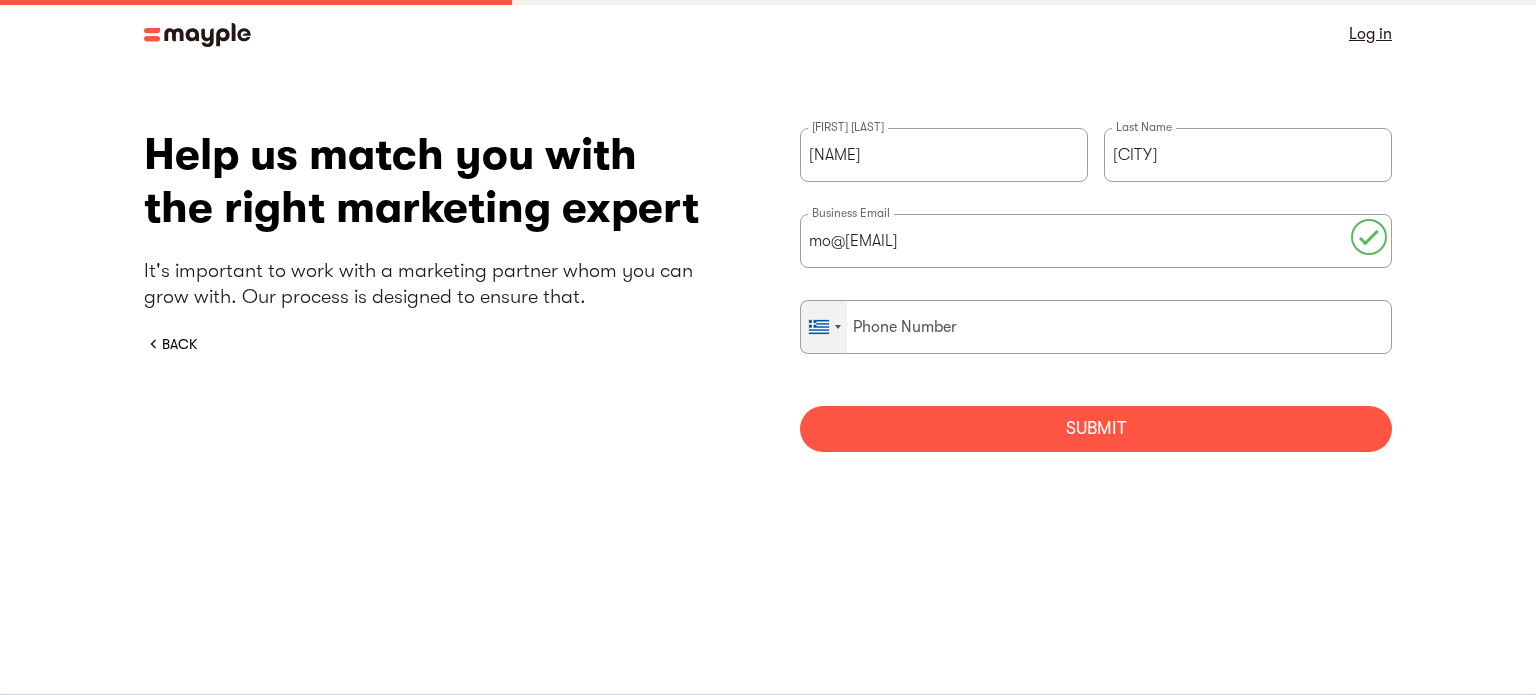 click at bounding box center [824, 327] 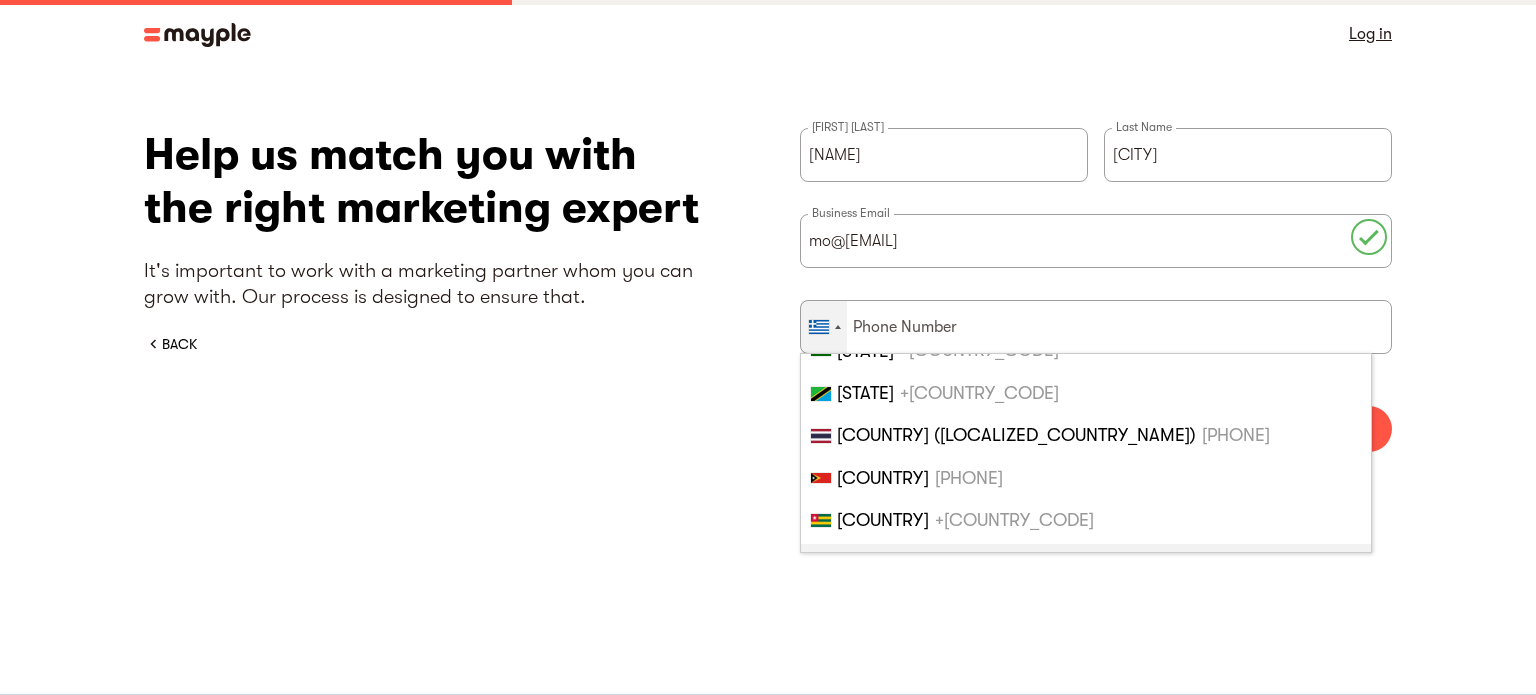 scroll, scrollTop: 9516, scrollLeft: 0, axis: vertical 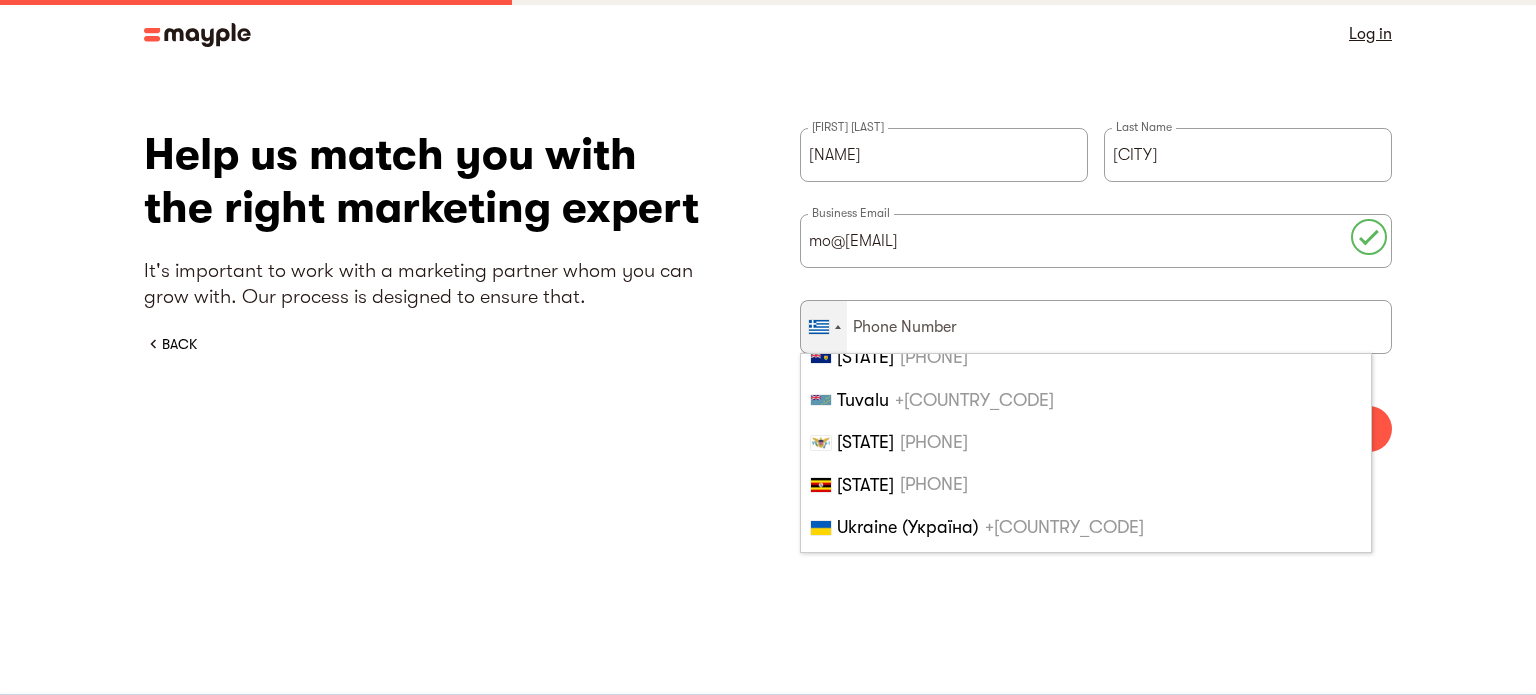 click on "United Kingdom +44" at bounding box center (1086, 612) 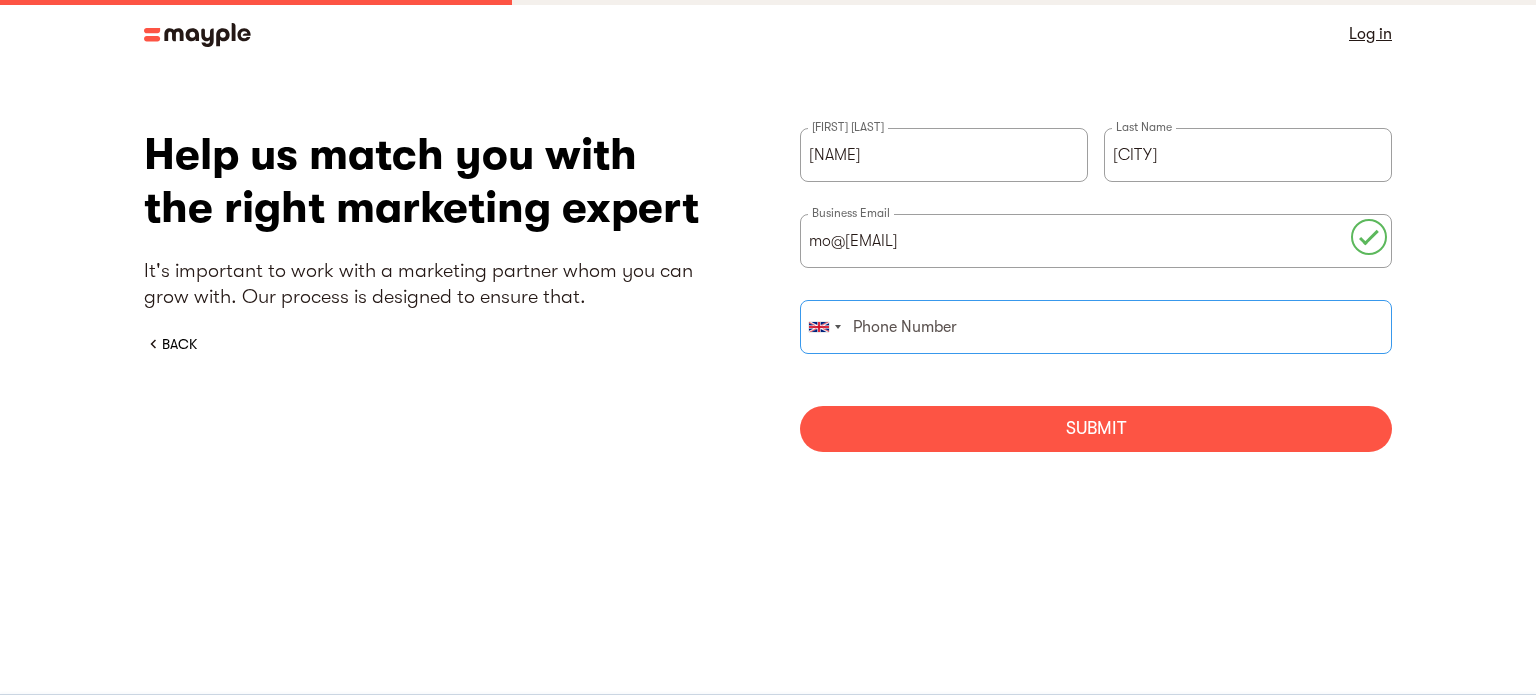 click at bounding box center [1096, 327] 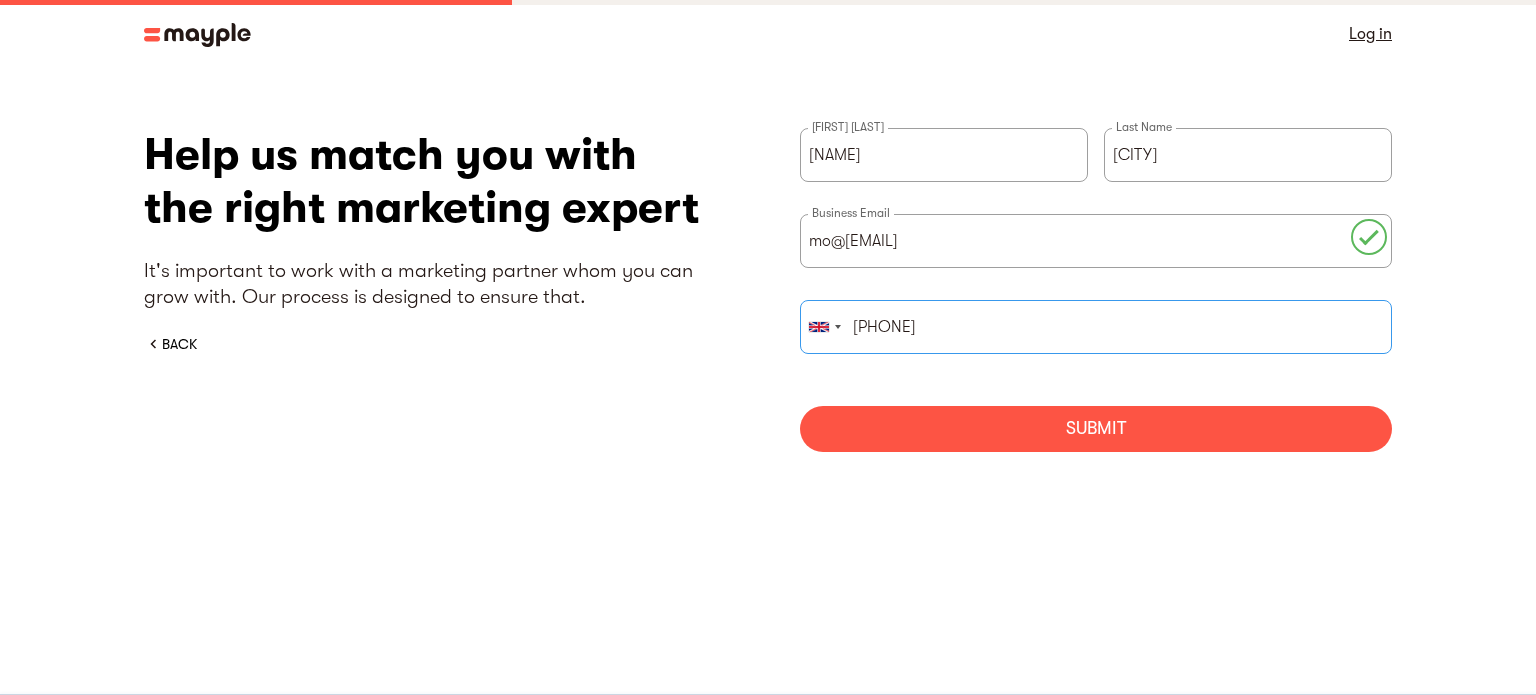 type on "7444273093" 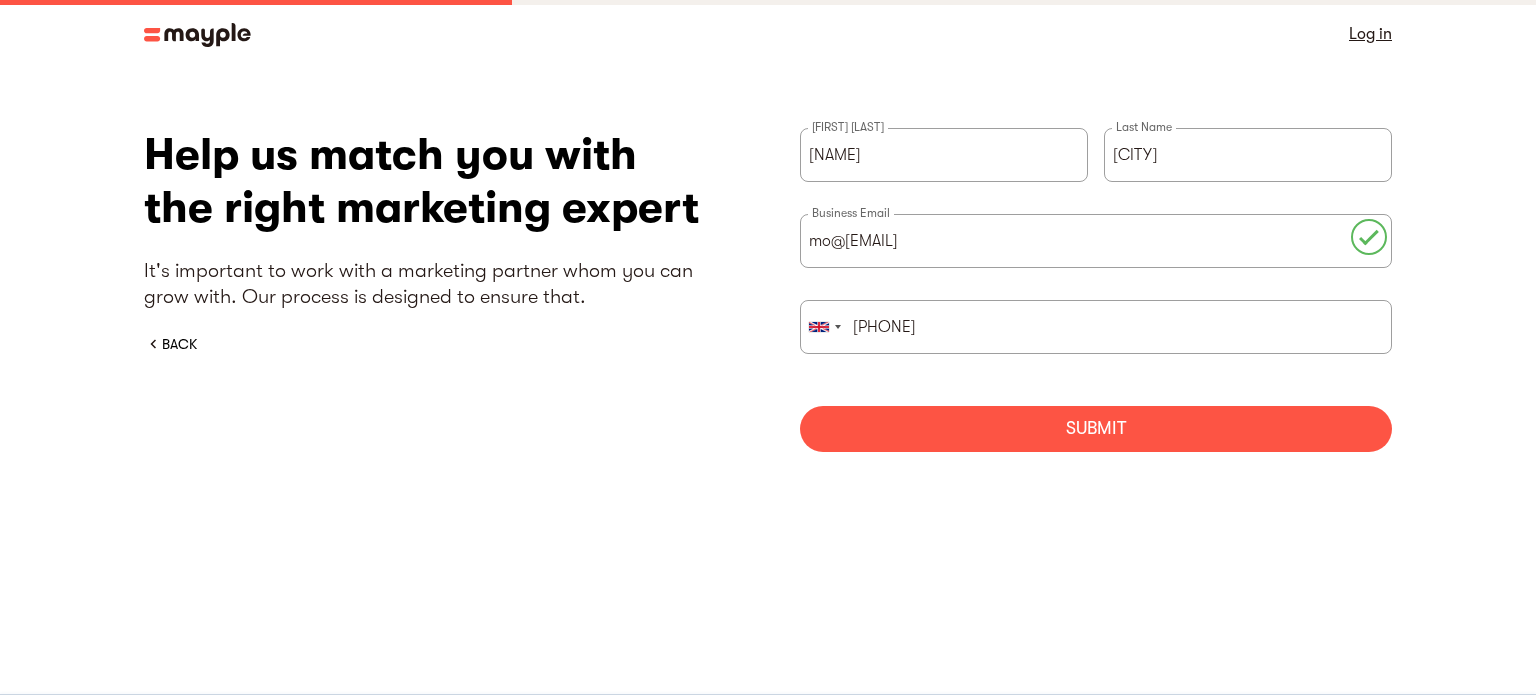 click on "Submit" at bounding box center [1096, 429] 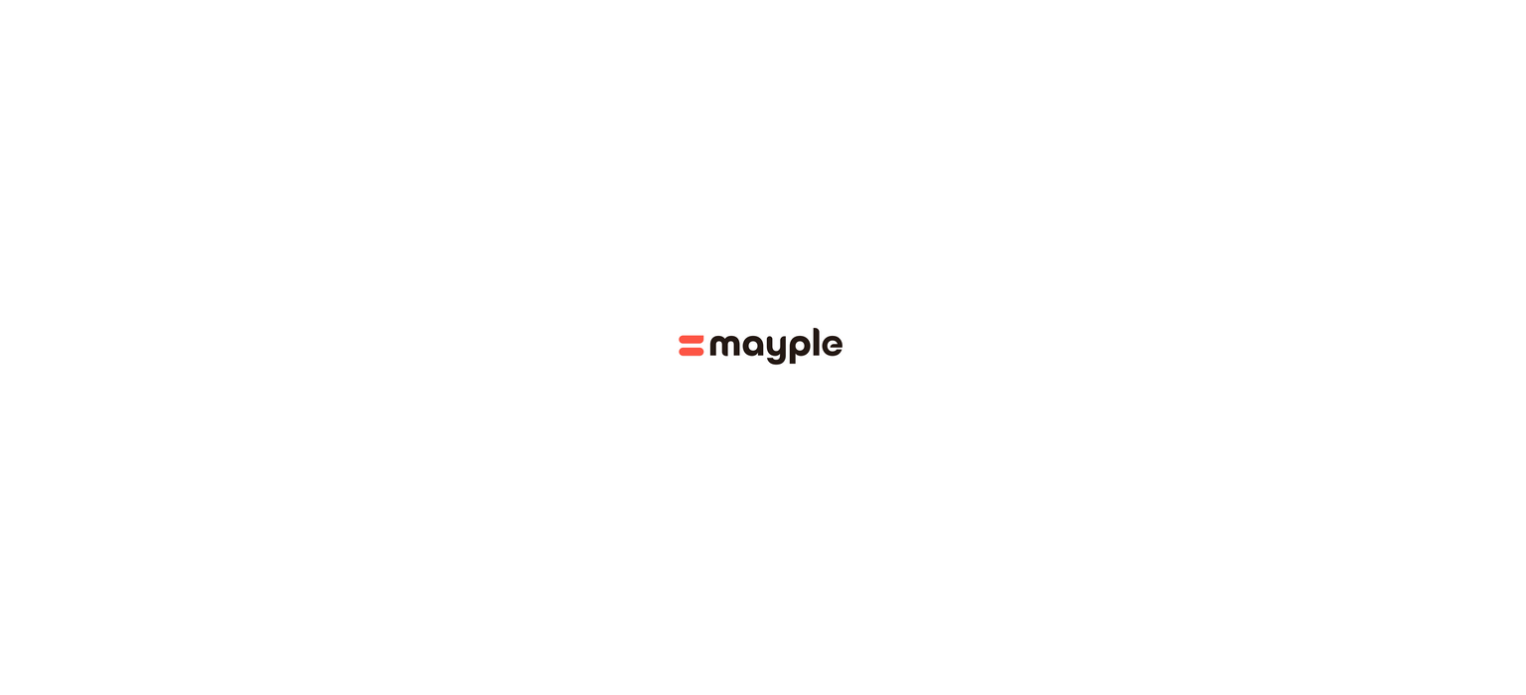scroll, scrollTop: 0, scrollLeft: 0, axis: both 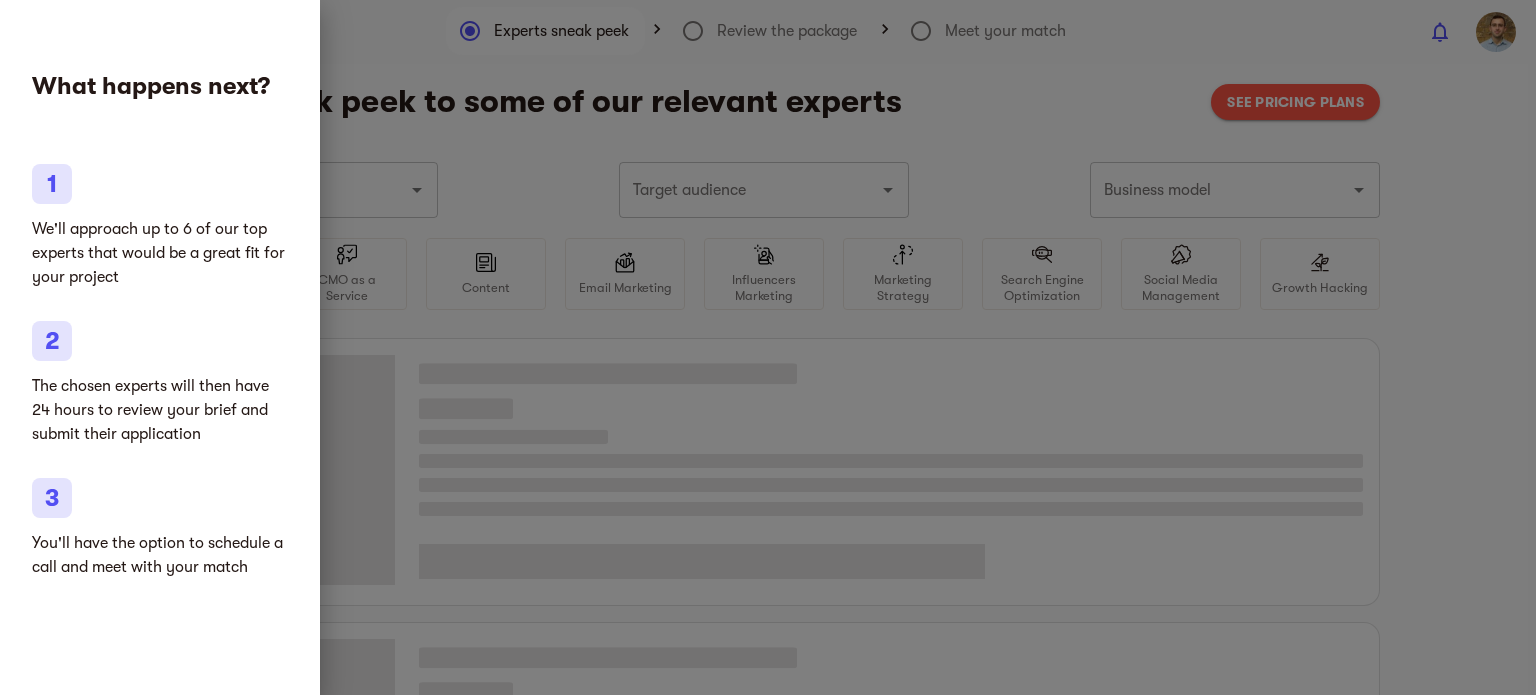 type on "SAAS" 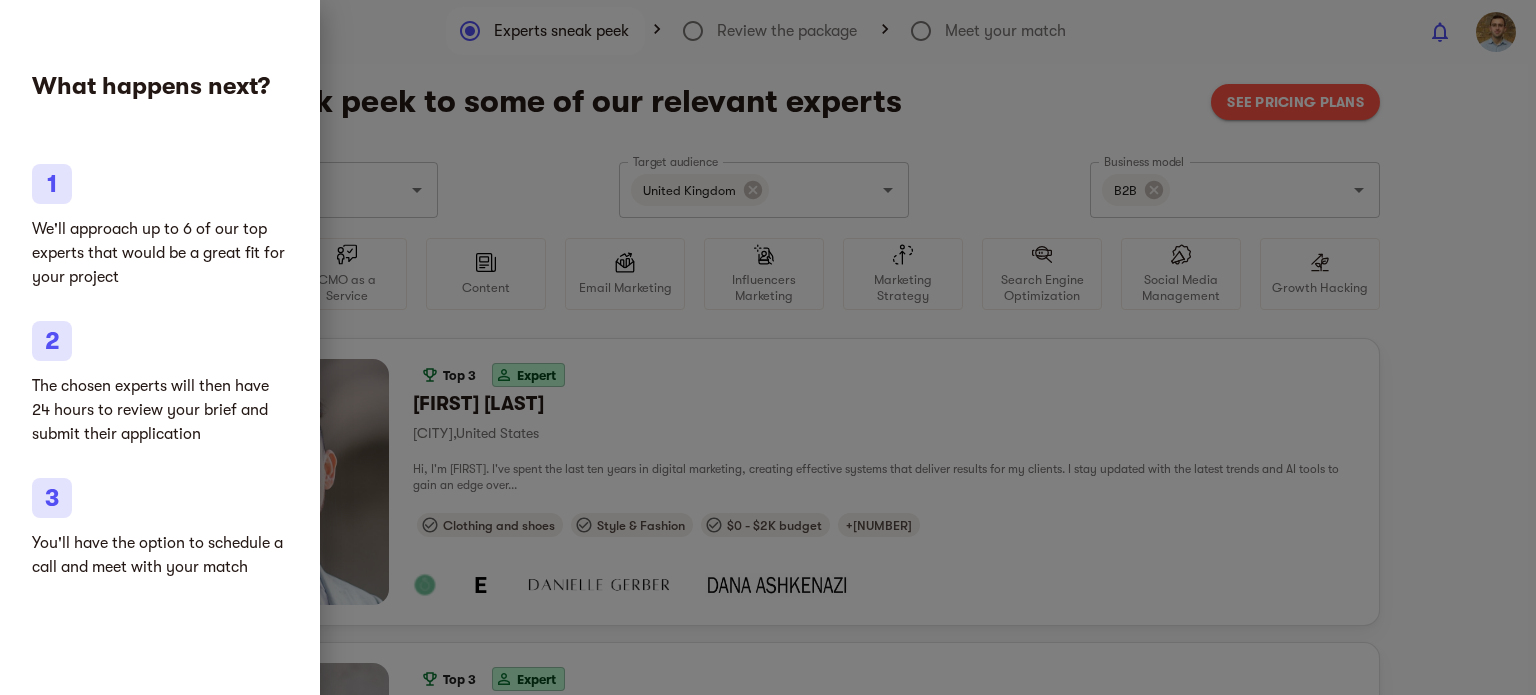 click at bounding box center (768, 347) 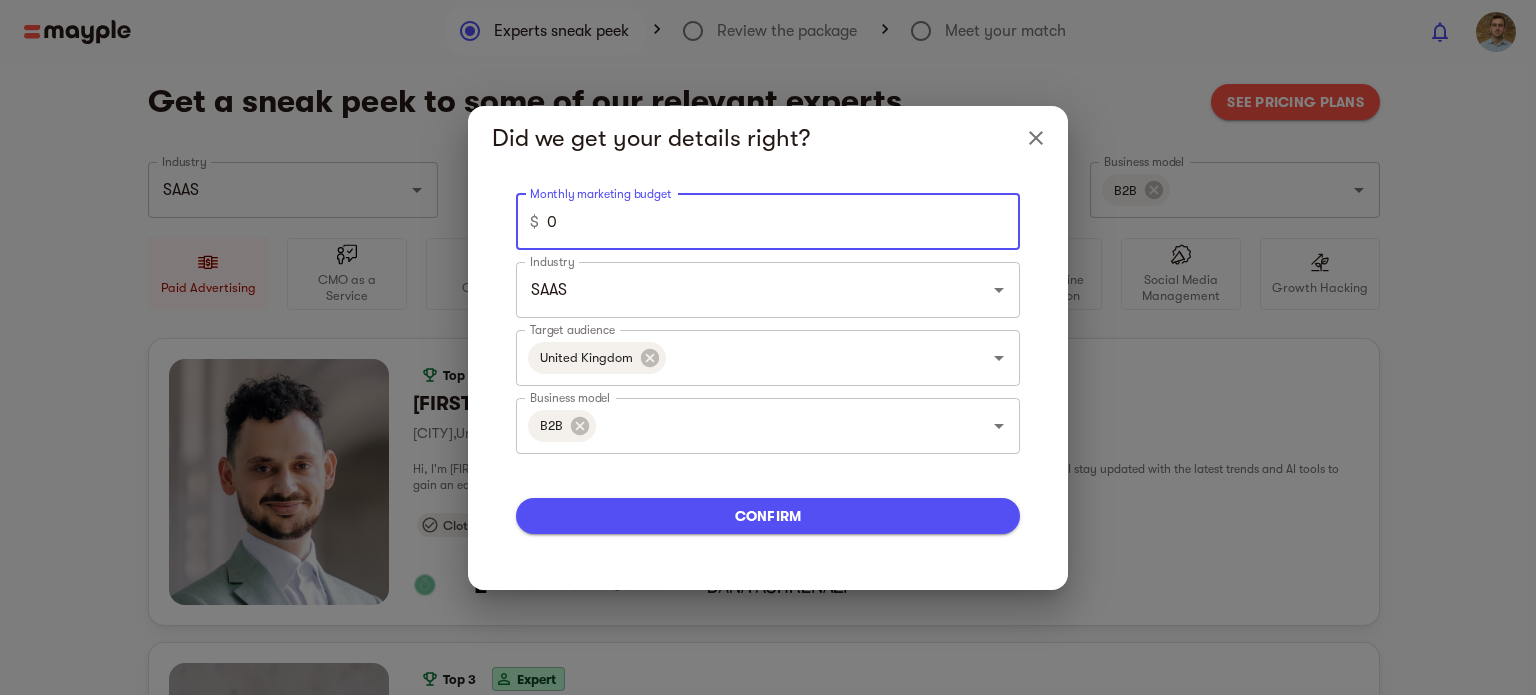 click on "0" at bounding box center (783, 222) 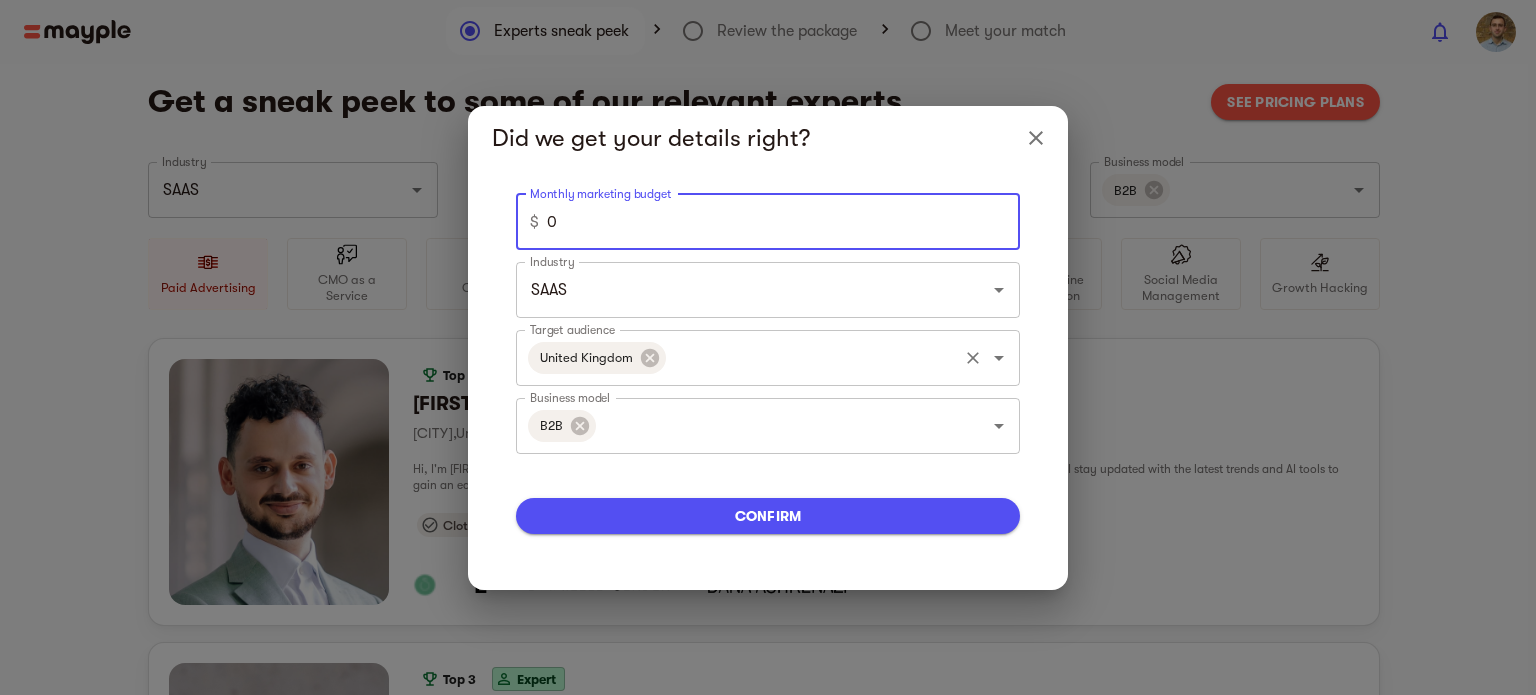 click on "Target audience" at bounding box center (812, 358) 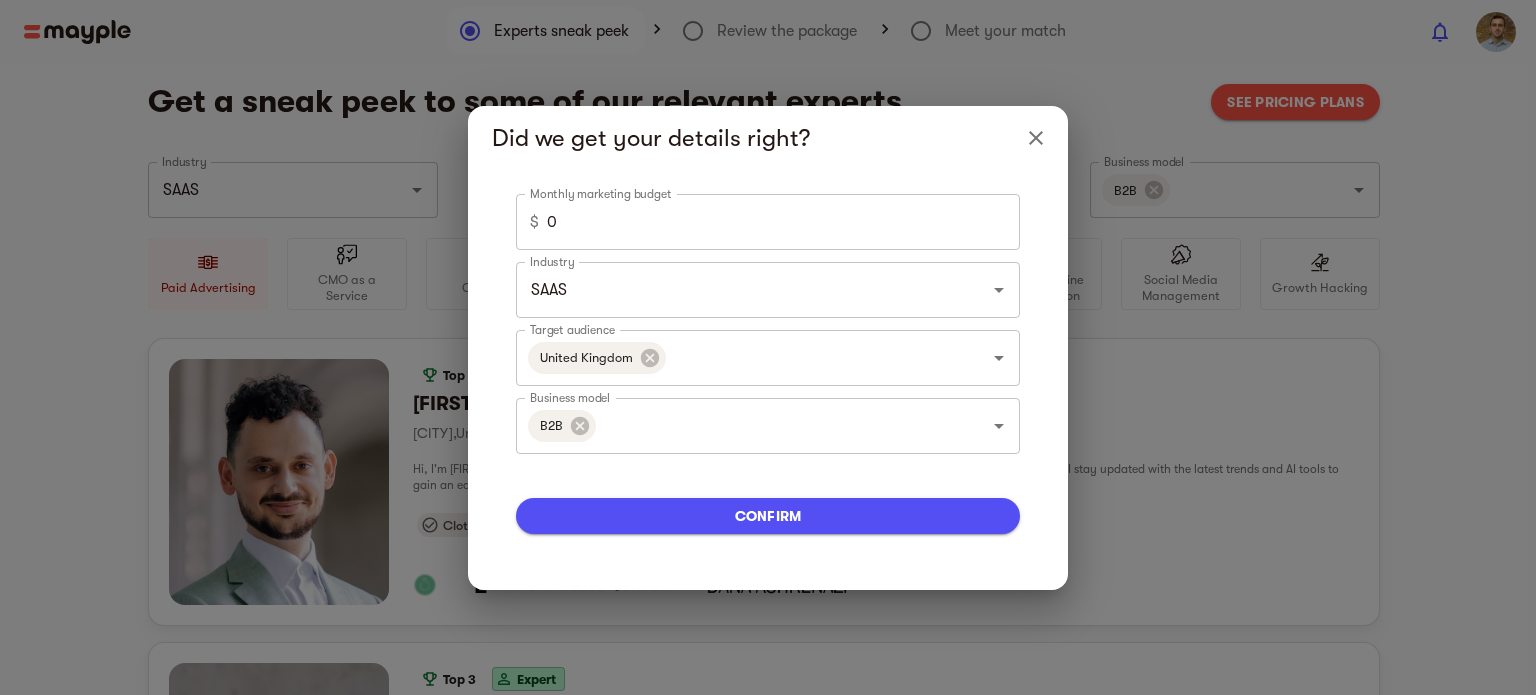 click on "Monthly marketing budget $ 2000 Monthly marketing budget Industry SAAS Industry Target audience [COUNTRY] Target audience Business model B2B Business model confirm" at bounding box center (768, 380) 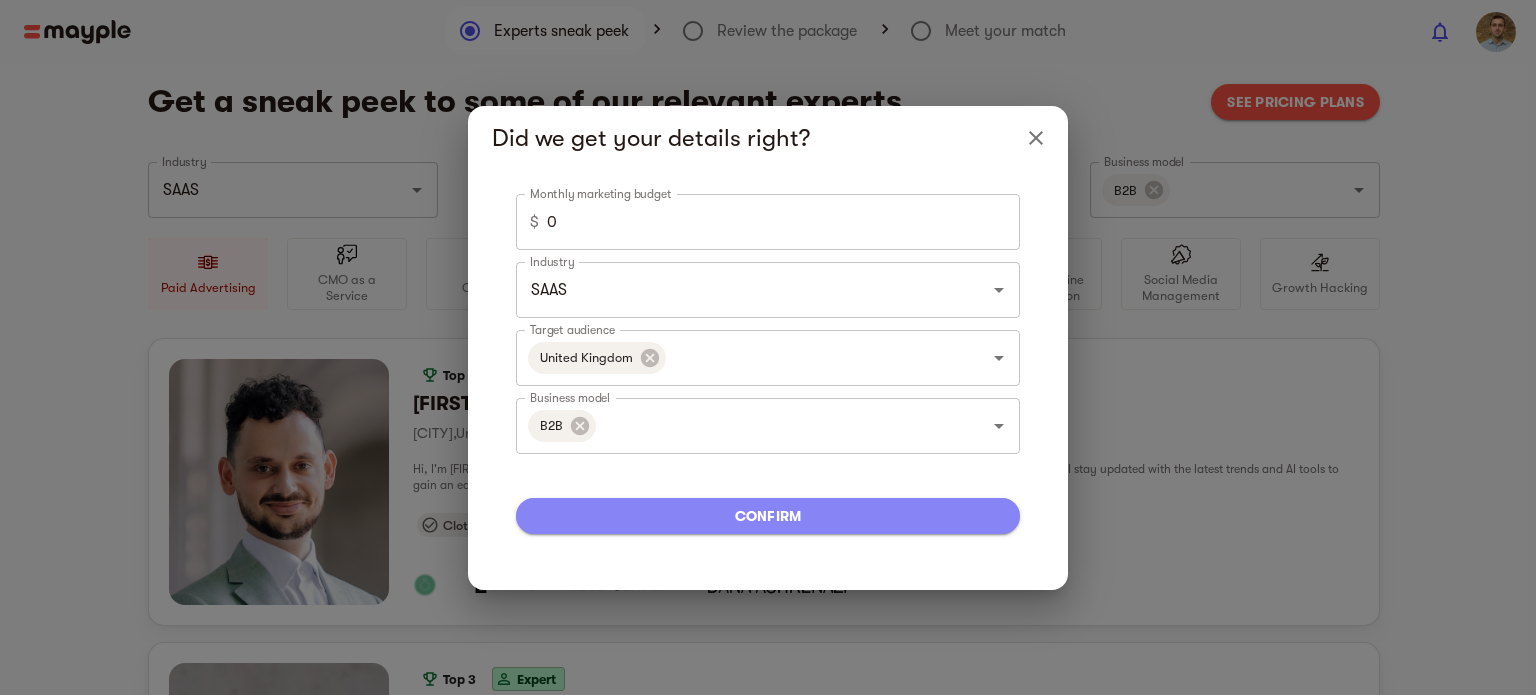click on "confirm" at bounding box center [768, 516] 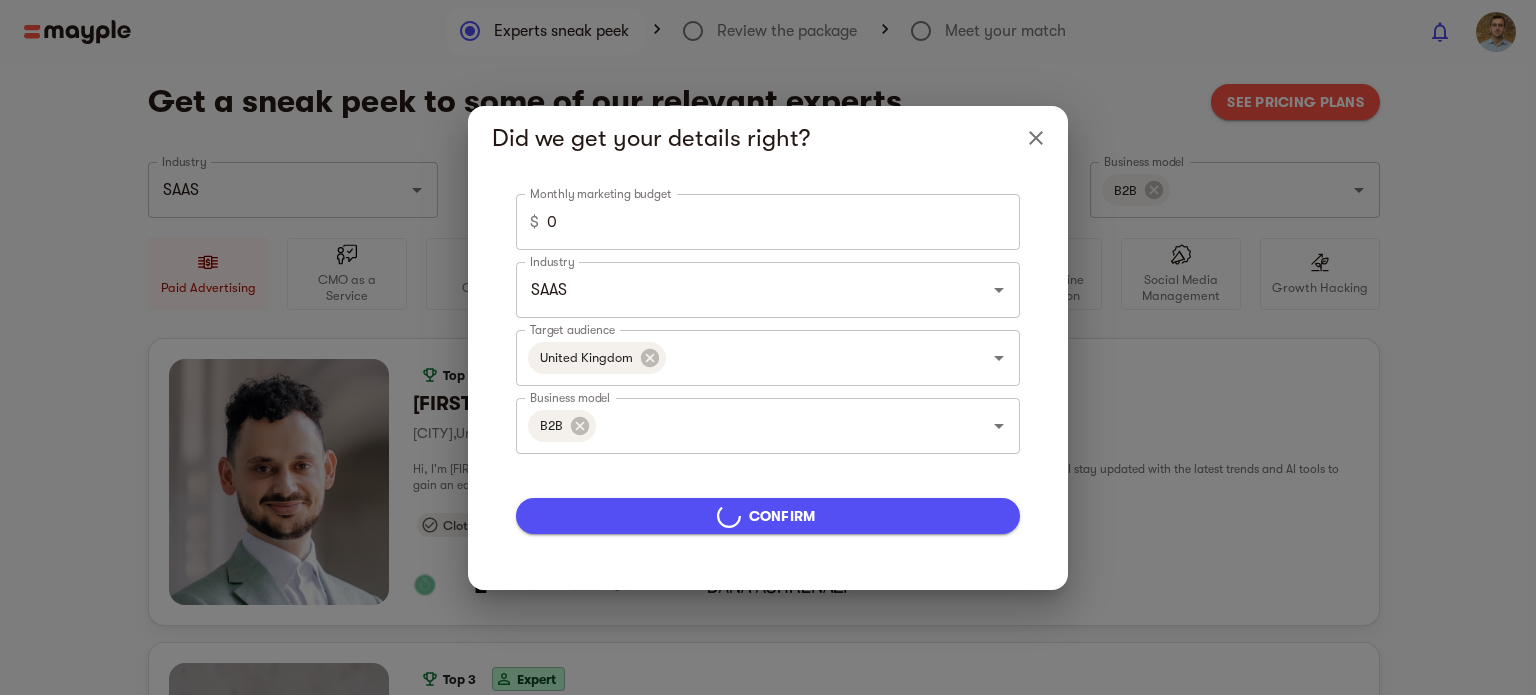 type on "5000" 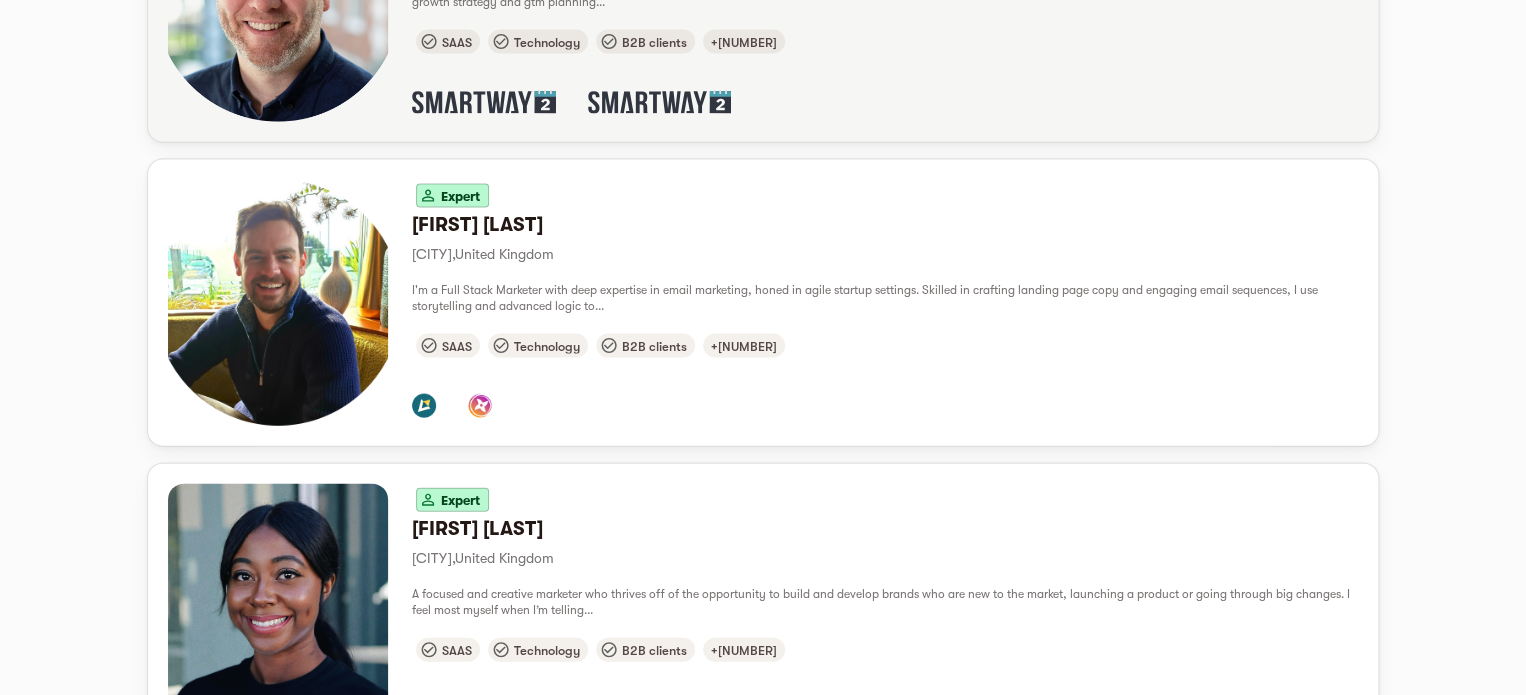 scroll, scrollTop: 2000, scrollLeft: 0, axis: vertical 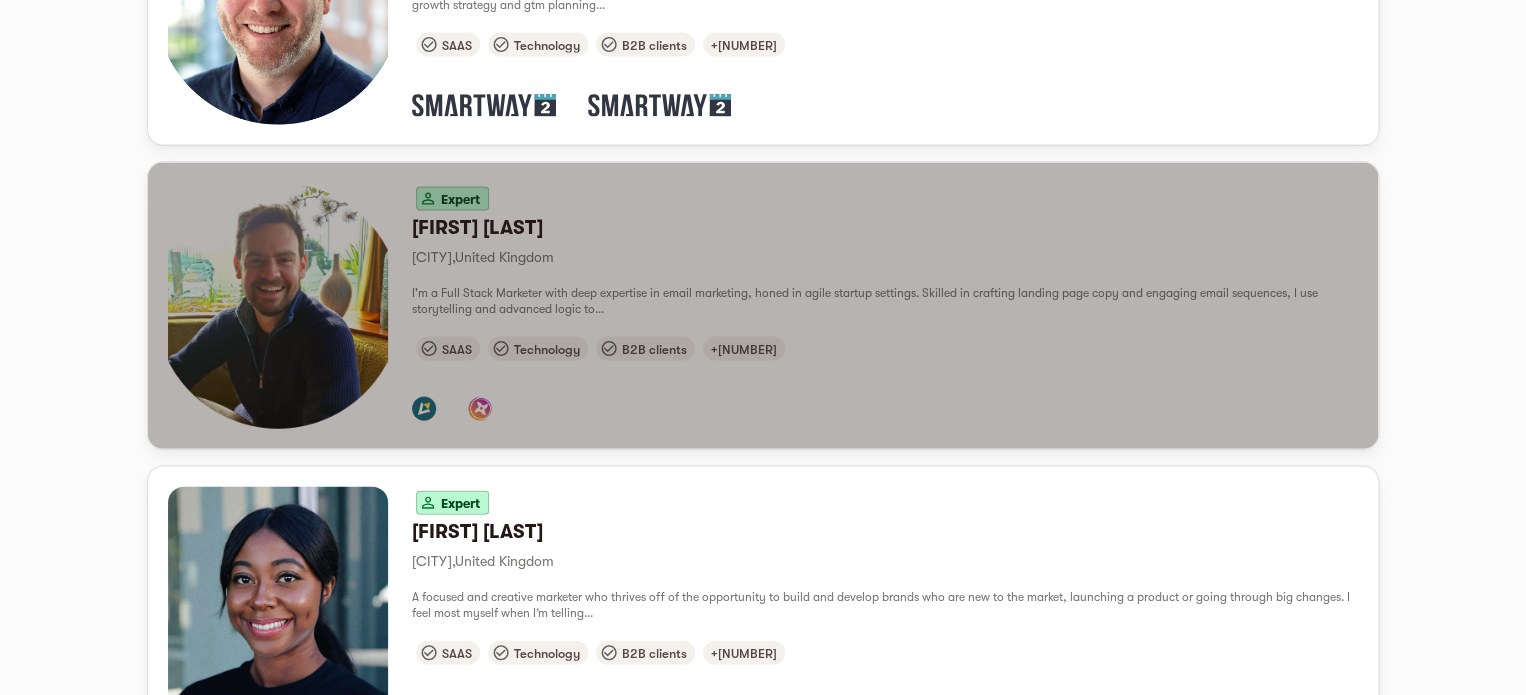click on "I'm a Full Stack Marketer with deep expertise in email marketing, honed in agile startup settings. Skilled in crafting landing page copy and engaging email sequences, I use storytelling and advanced logic to..." at bounding box center (865, 301) 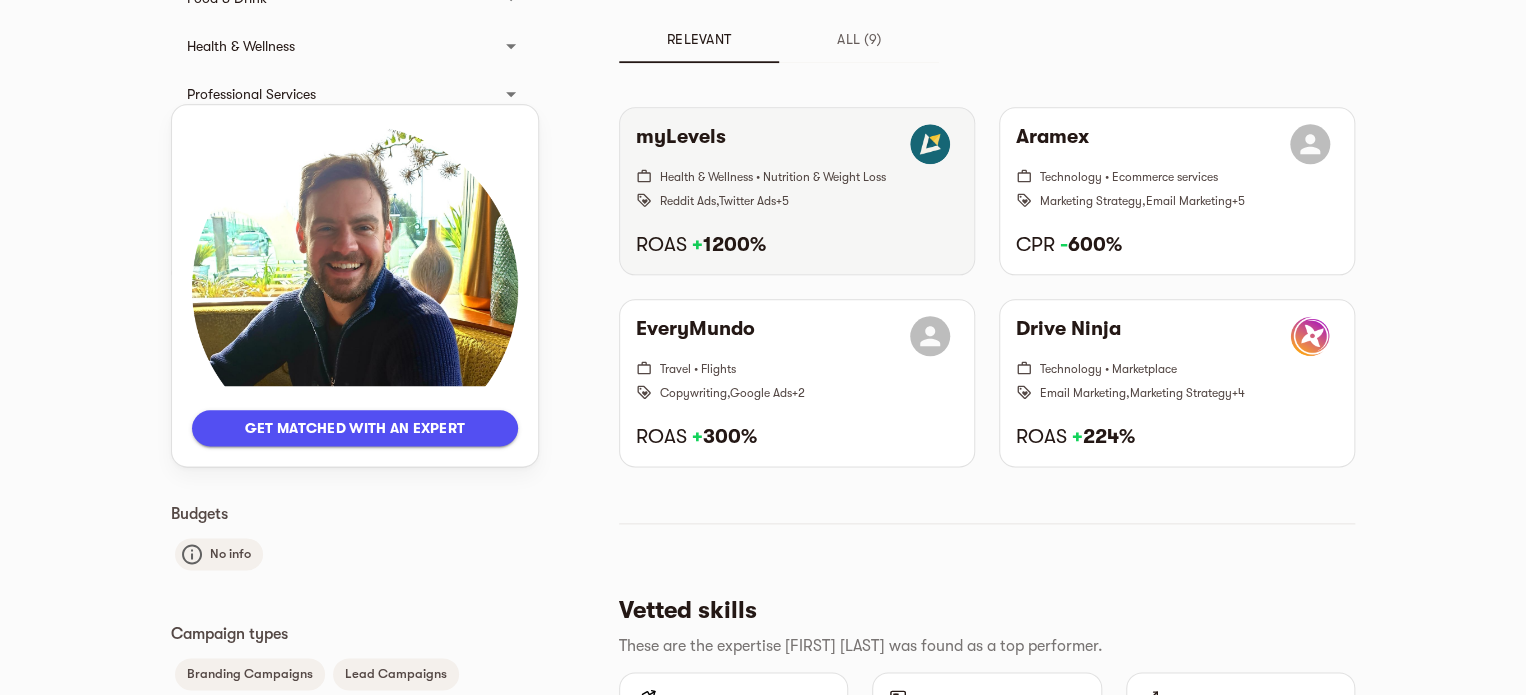 scroll, scrollTop: 1000, scrollLeft: 0, axis: vertical 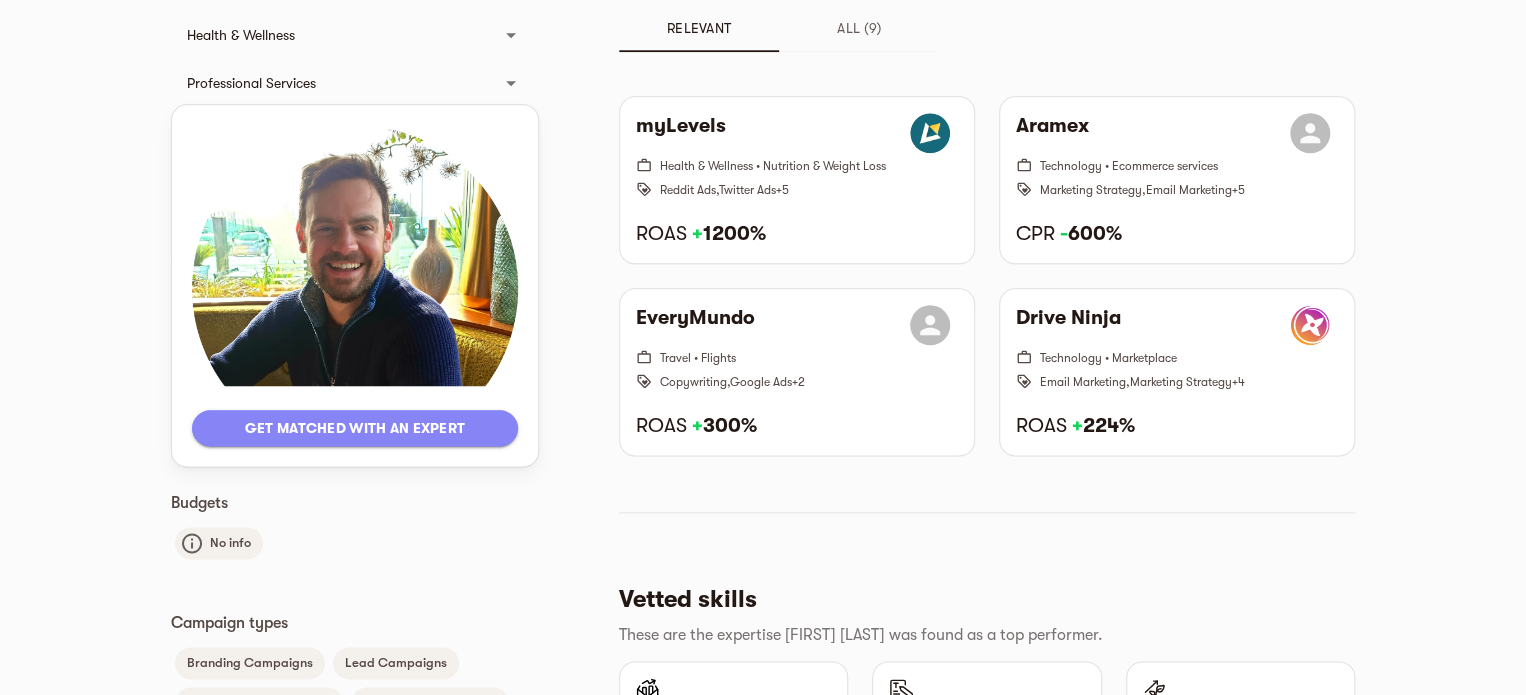 click on "Get matched with an expert" at bounding box center [355, 428] 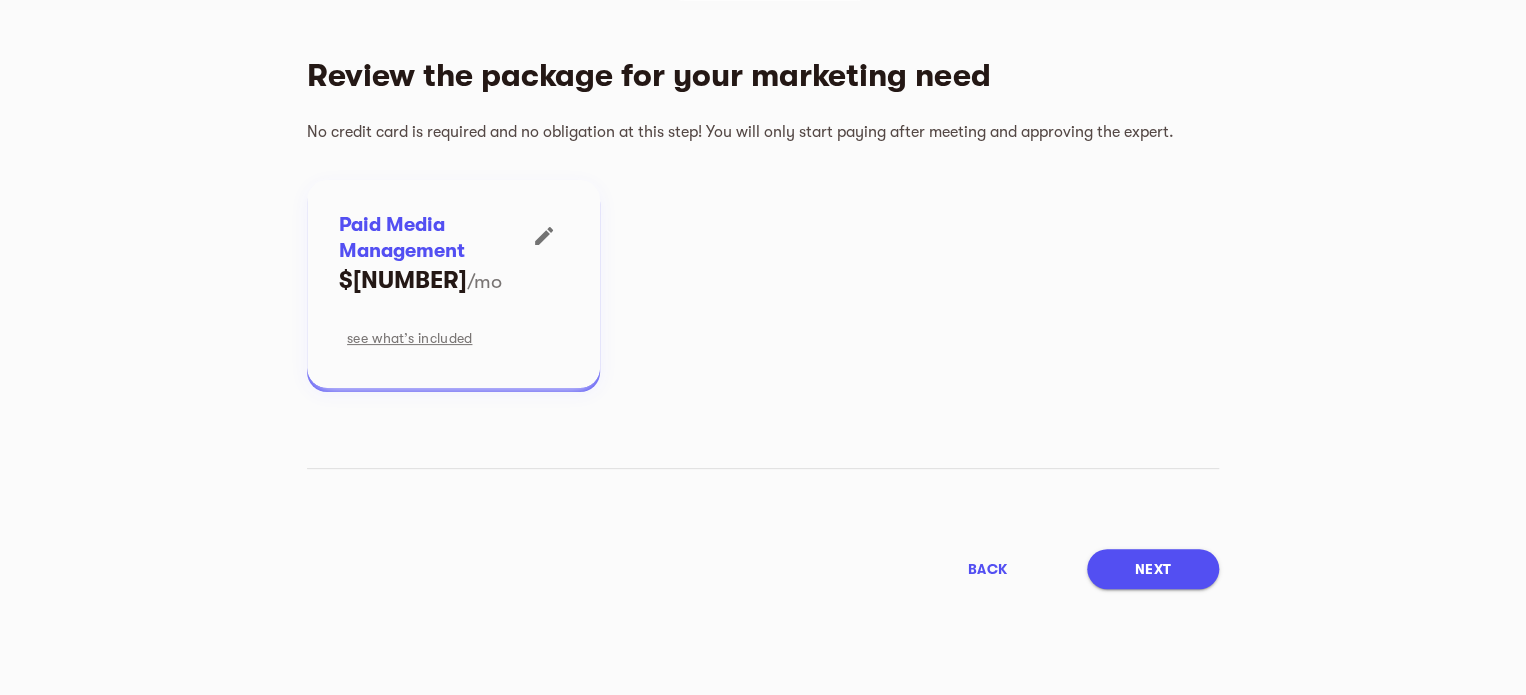 scroll, scrollTop: 0, scrollLeft: 0, axis: both 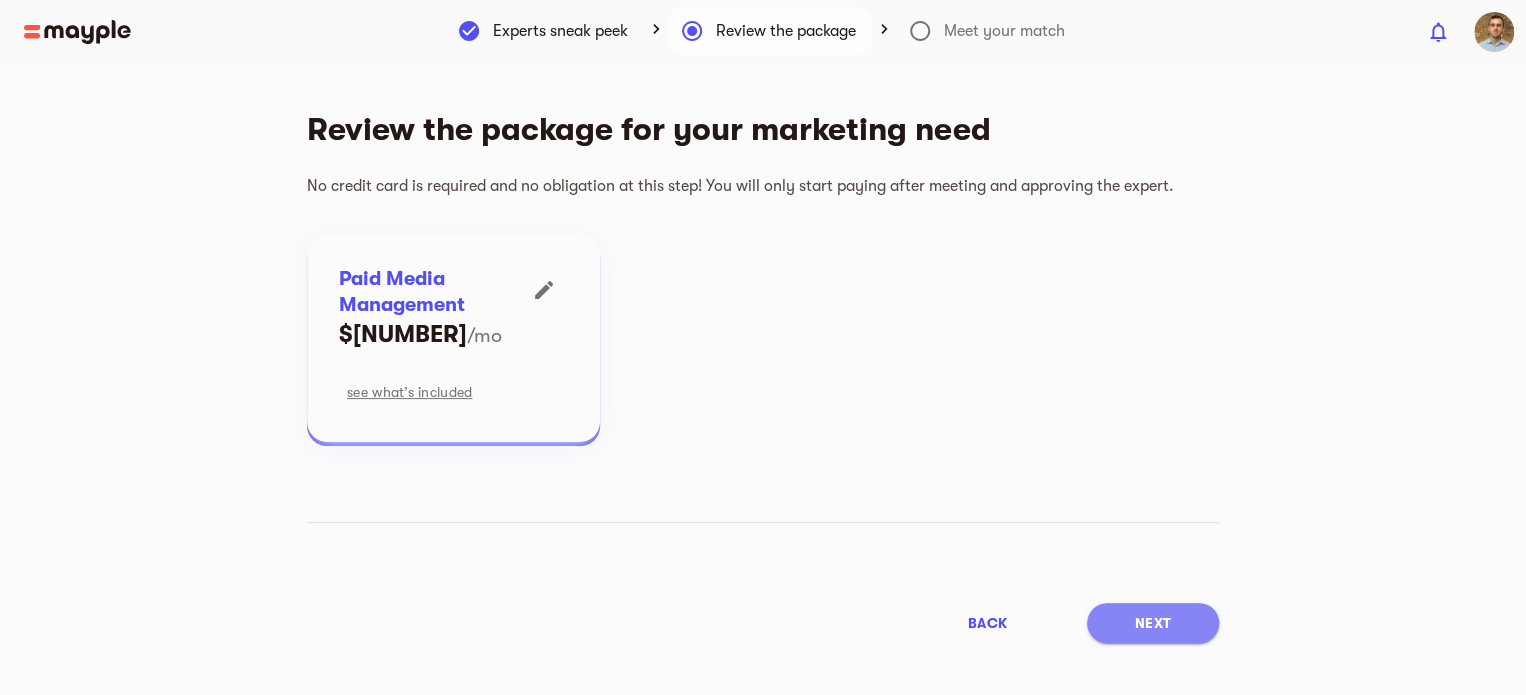 click on "Next" at bounding box center (1153, 623) 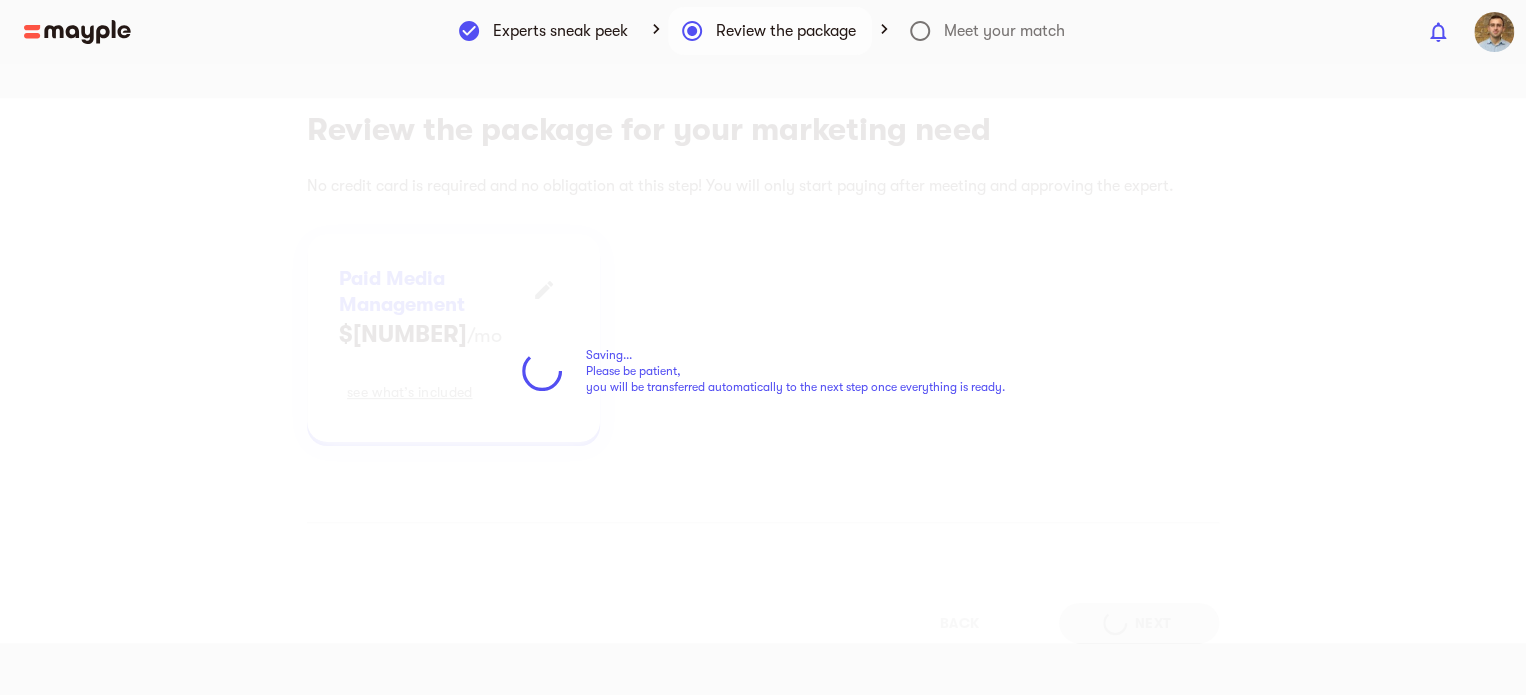 scroll, scrollTop: 136, scrollLeft: 0, axis: vertical 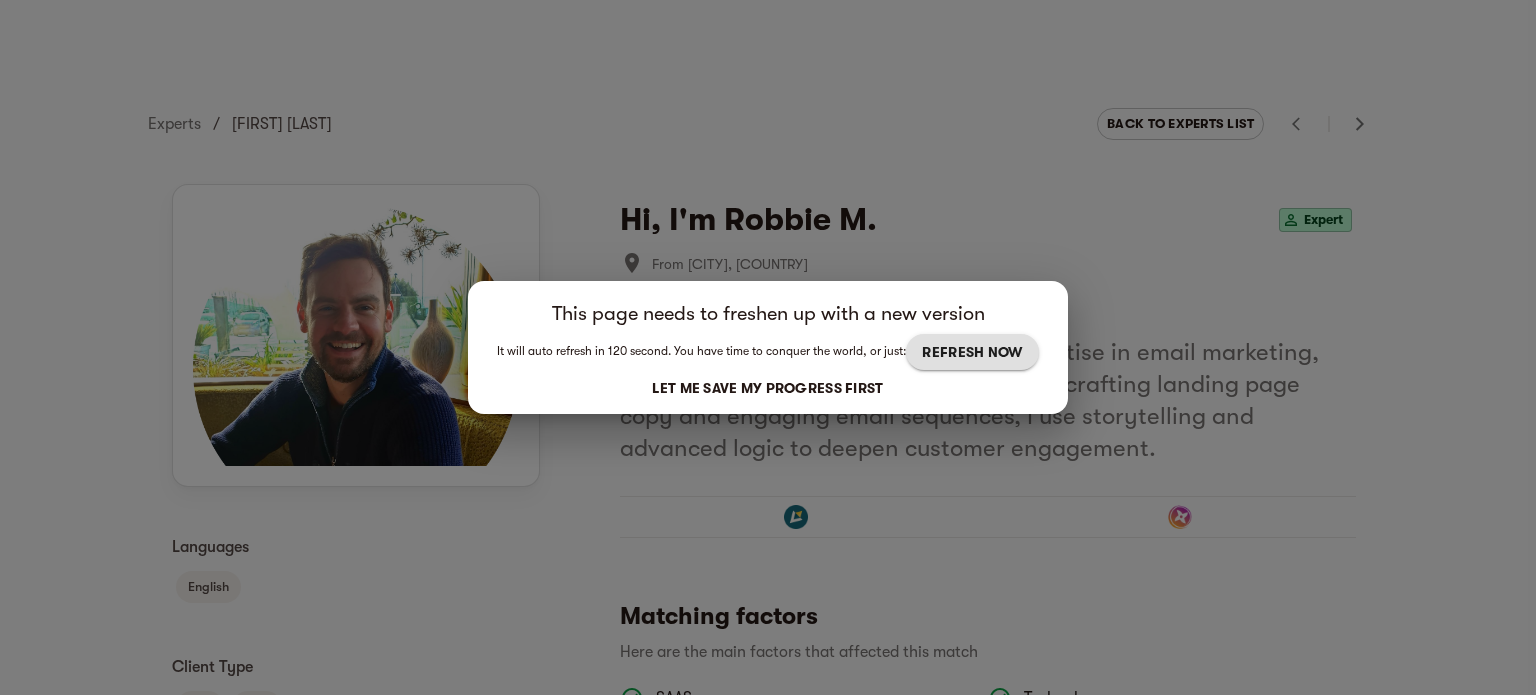 click on "This page needs to freshen up with a new version It will auto refresh in 120 second. You have time to conquer the world, or just: REFRESH NOW LET ME SAVE MY PROGRESS FIRST" at bounding box center (768, 347) 